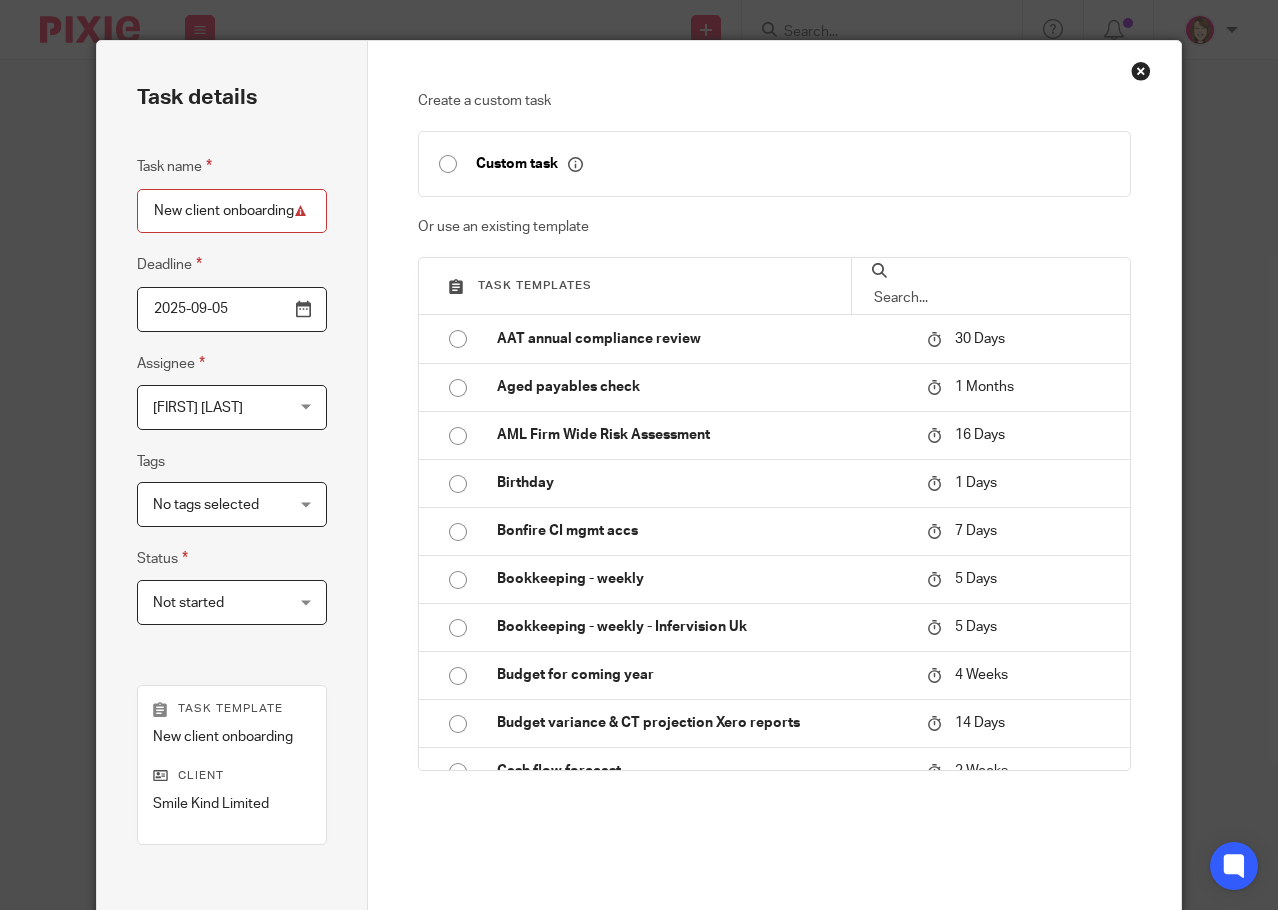 scroll, scrollTop: 0, scrollLeft: 0, axis: both 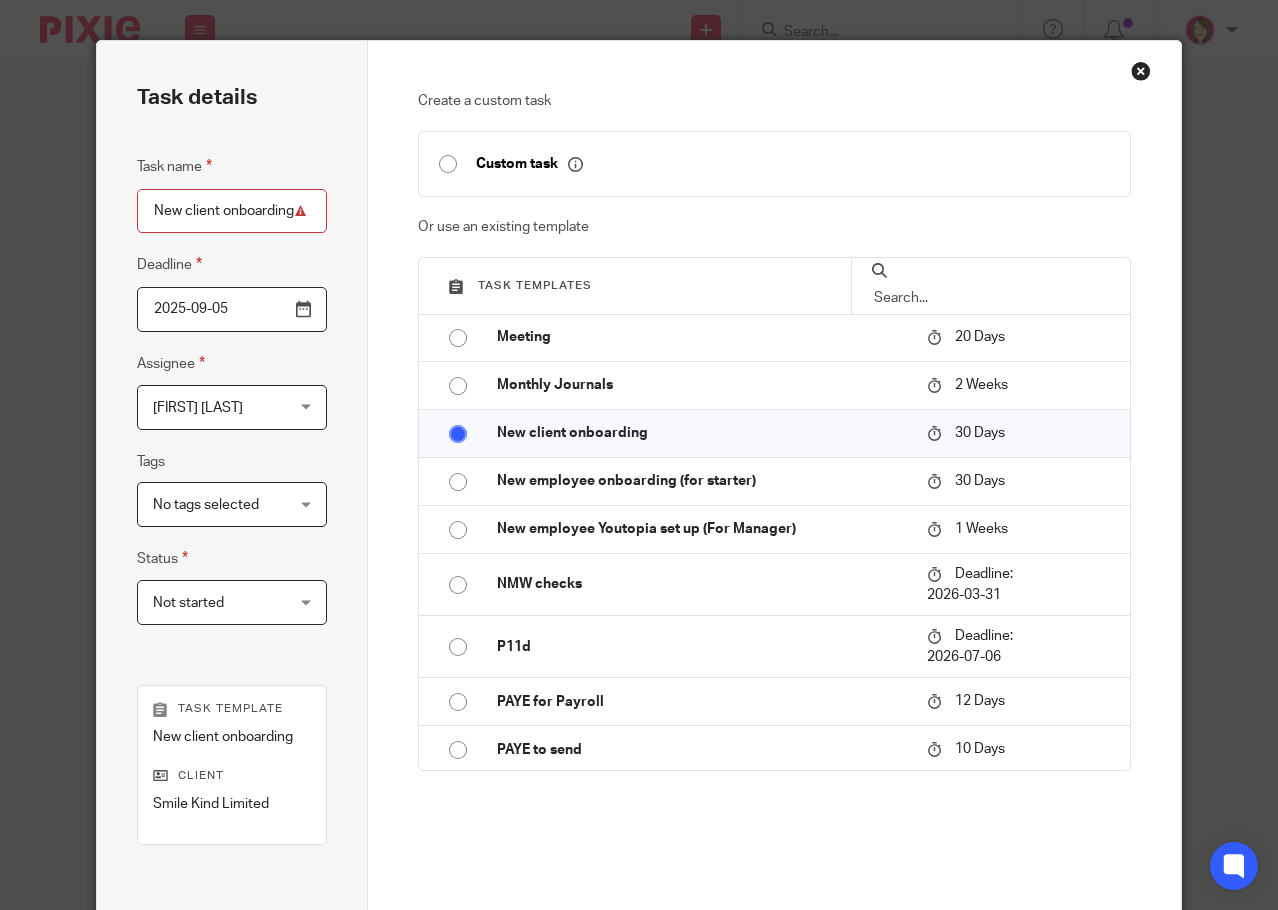 click on "Katherine Robertson
Katherine Robertson" at bounding box center (232, 407) 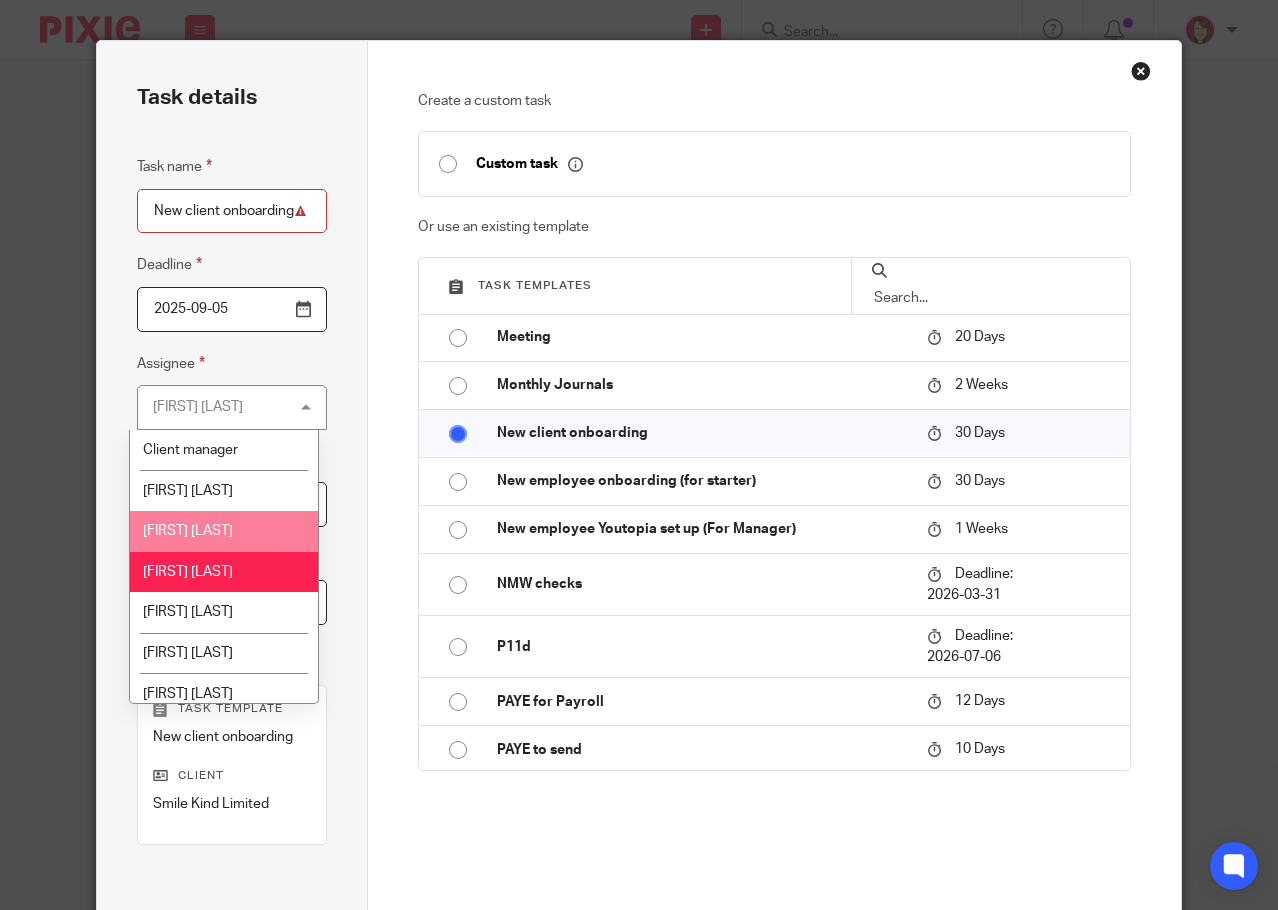 click on "[FIRST] [LAST]" at bounding box center (224, 531) 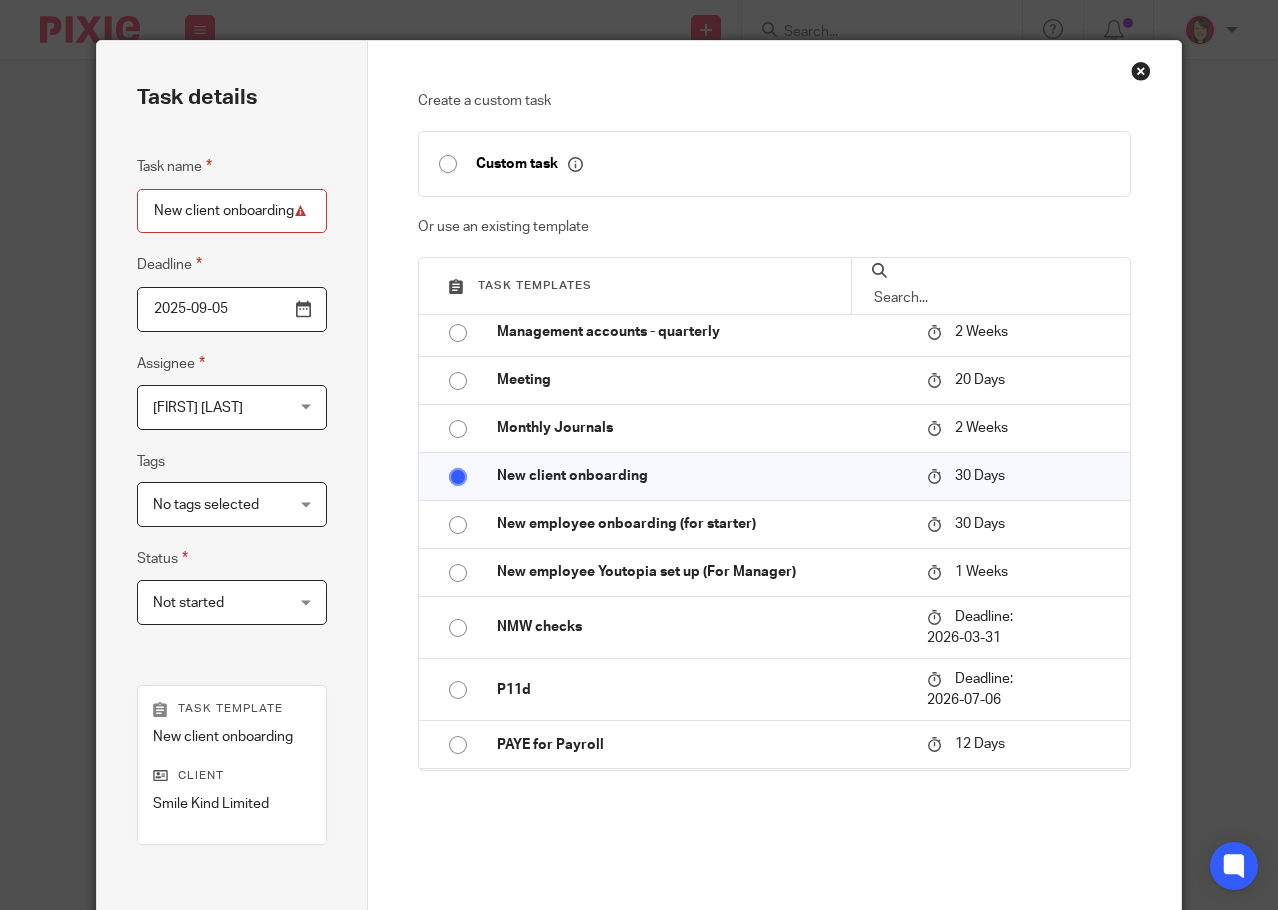 scroll, scrollTop: 1600, scrollLeft: 0, axis: vertical 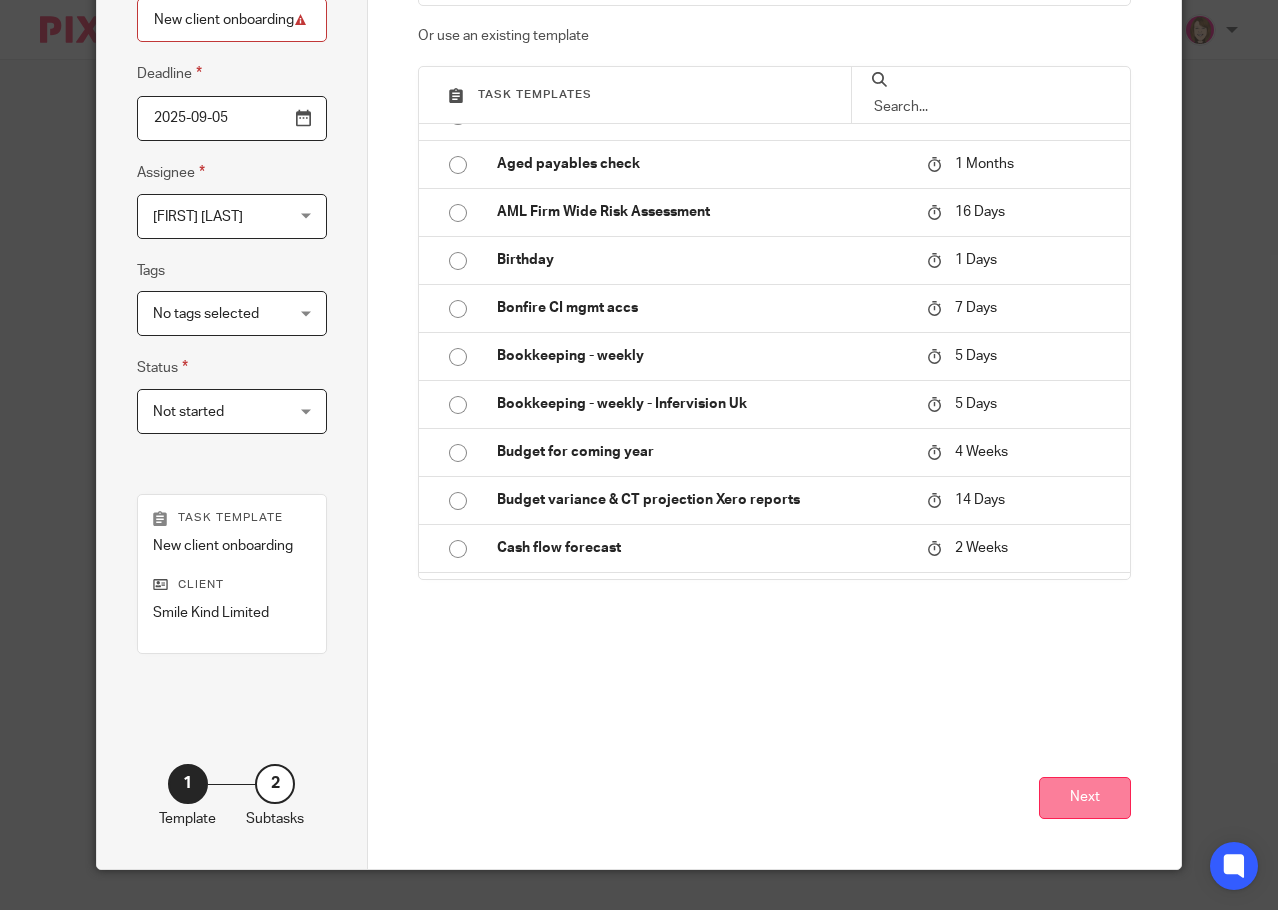 click on "Next" at bounding box center (1085, 798) 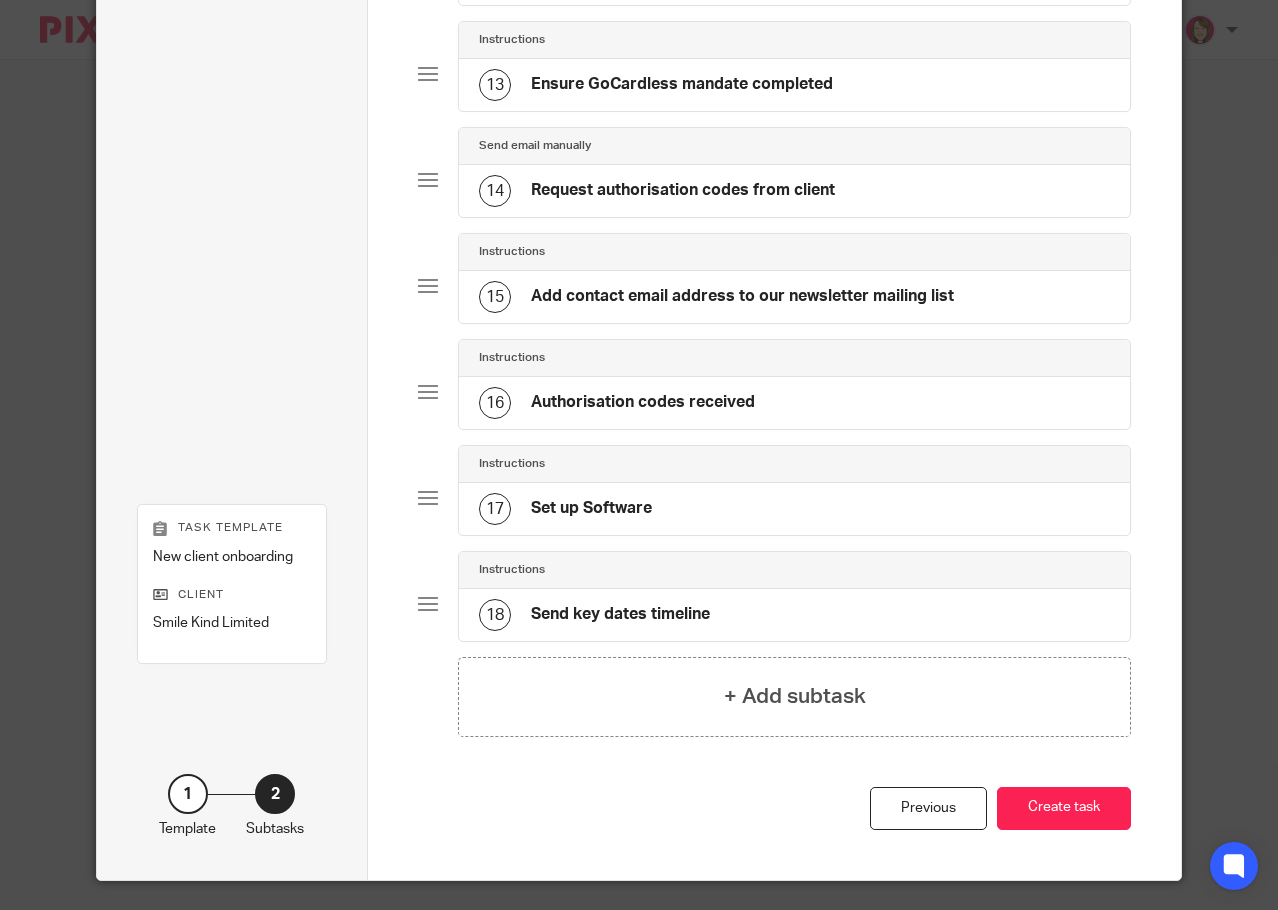 scroll, scrollTop: 1417, scrollLeft: 0, axis: vertical 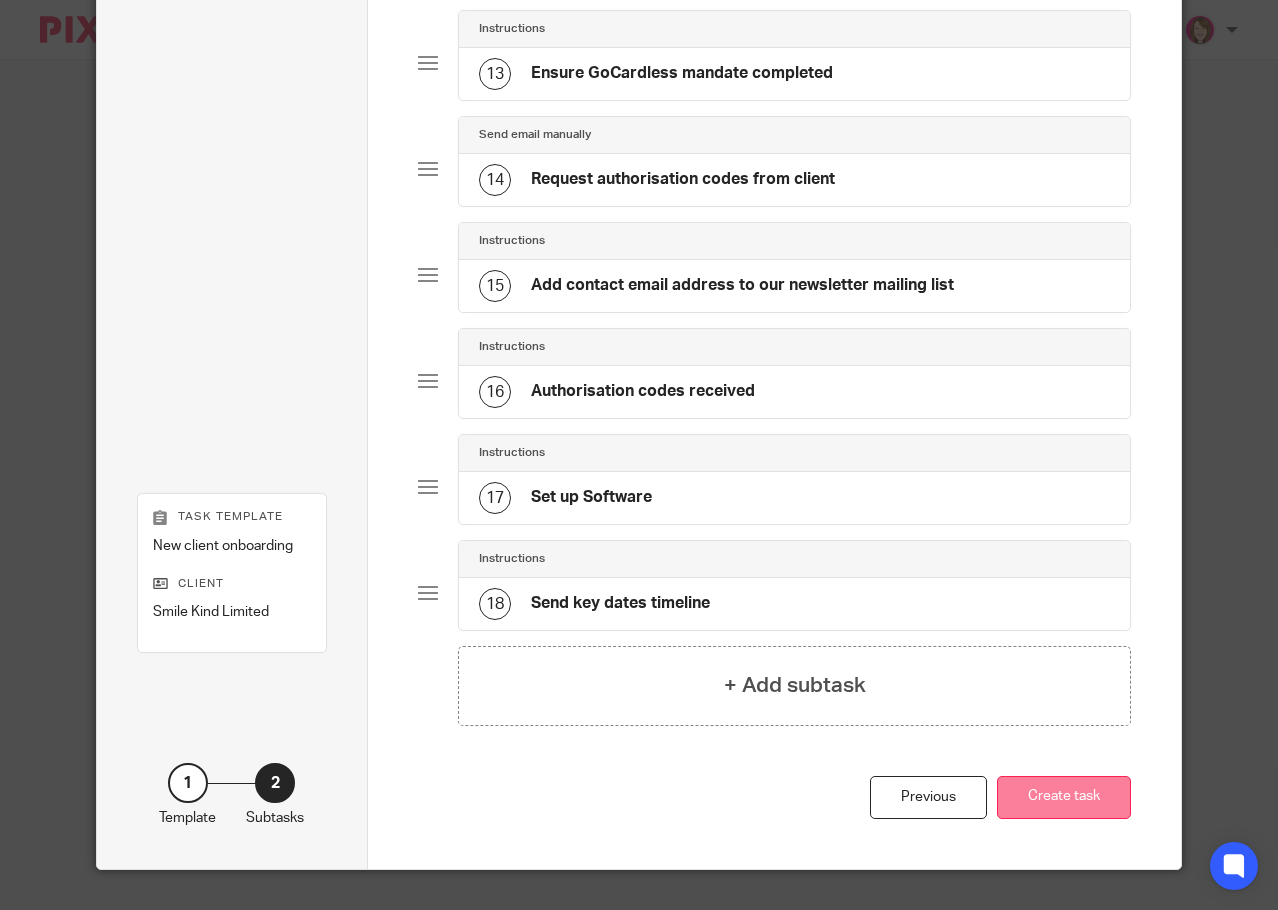 click on "Create task" at bounding box center [1064, 797] 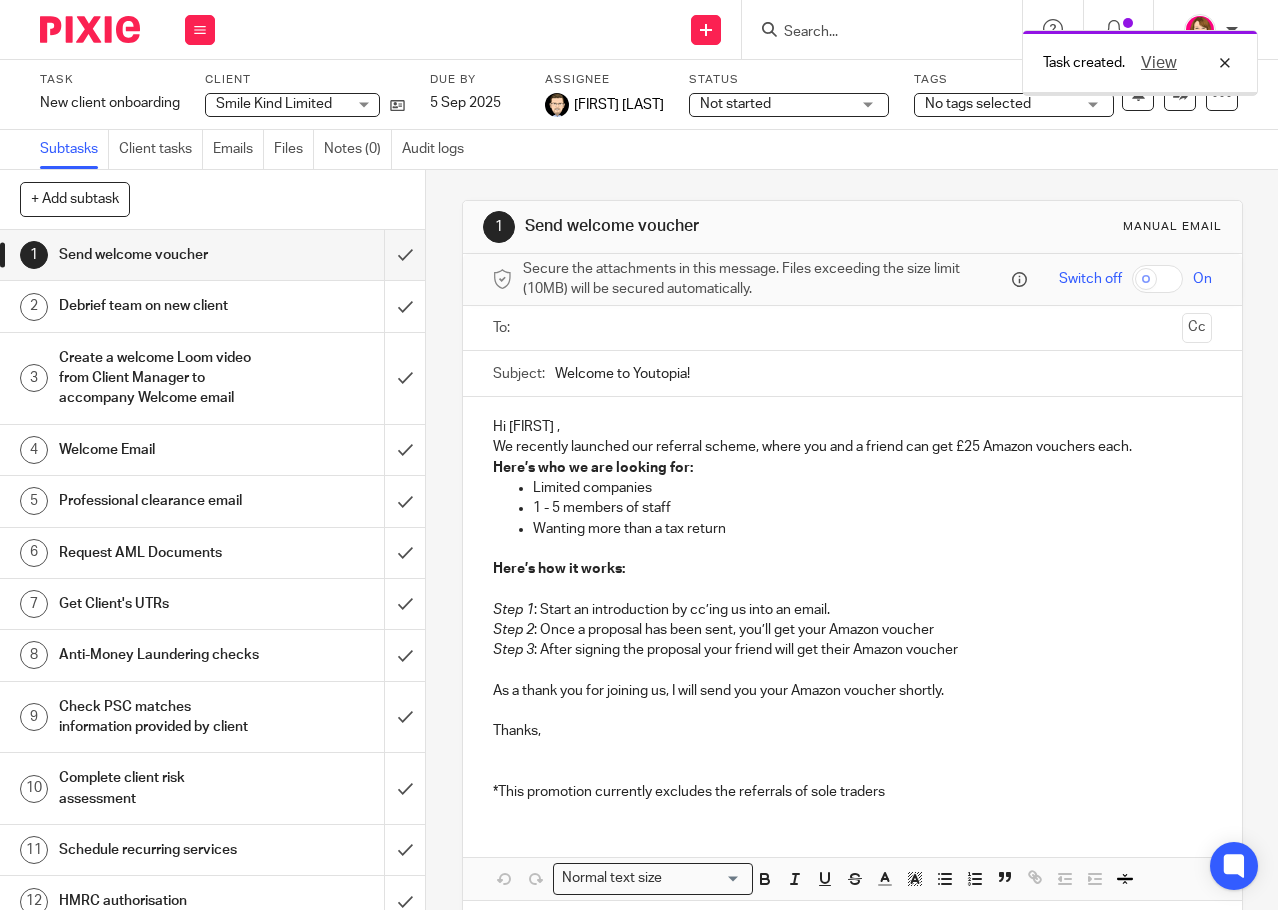 scroll, scrollTop: 0, scrollLeft: 0, axis: both 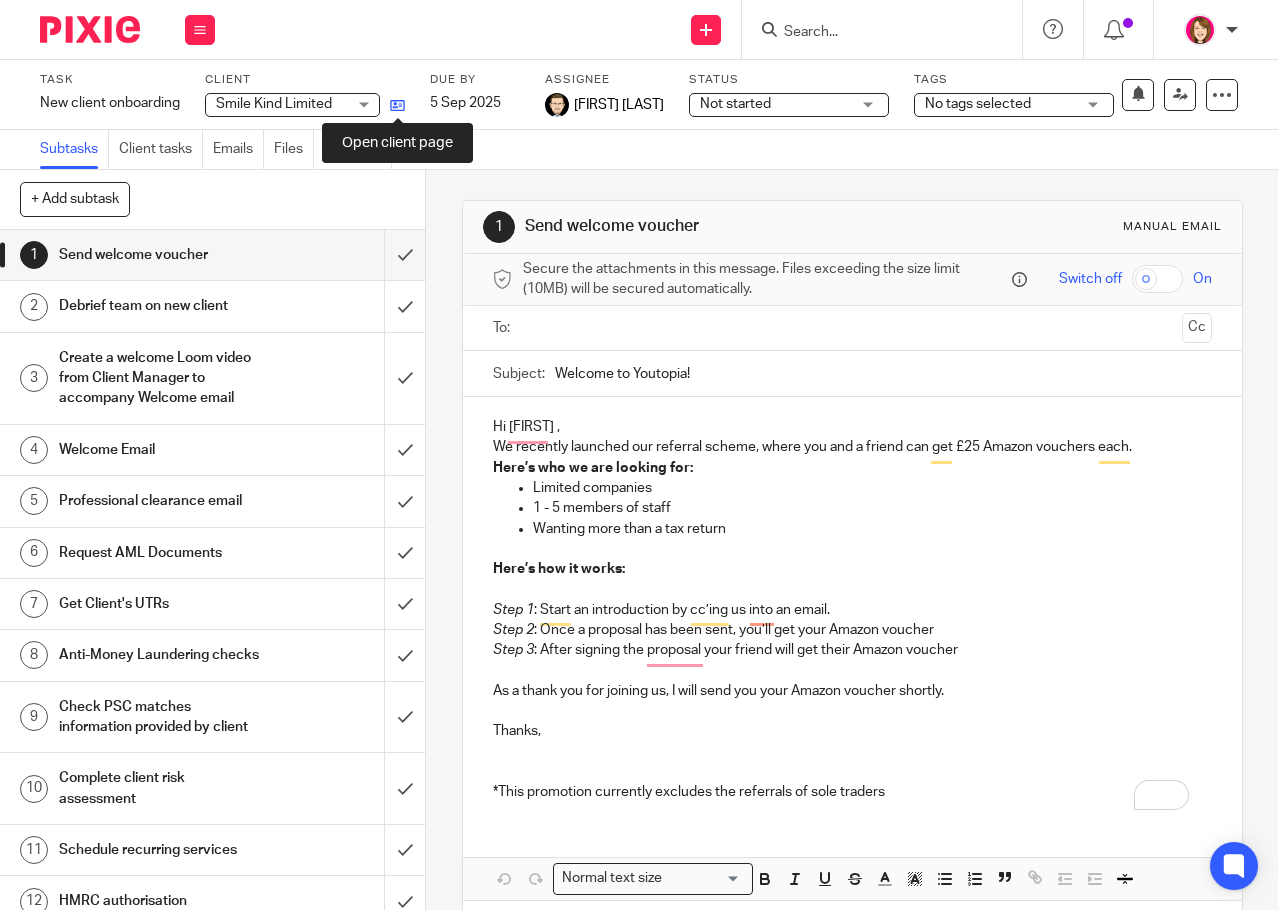 click at bounding box center (397, 105) 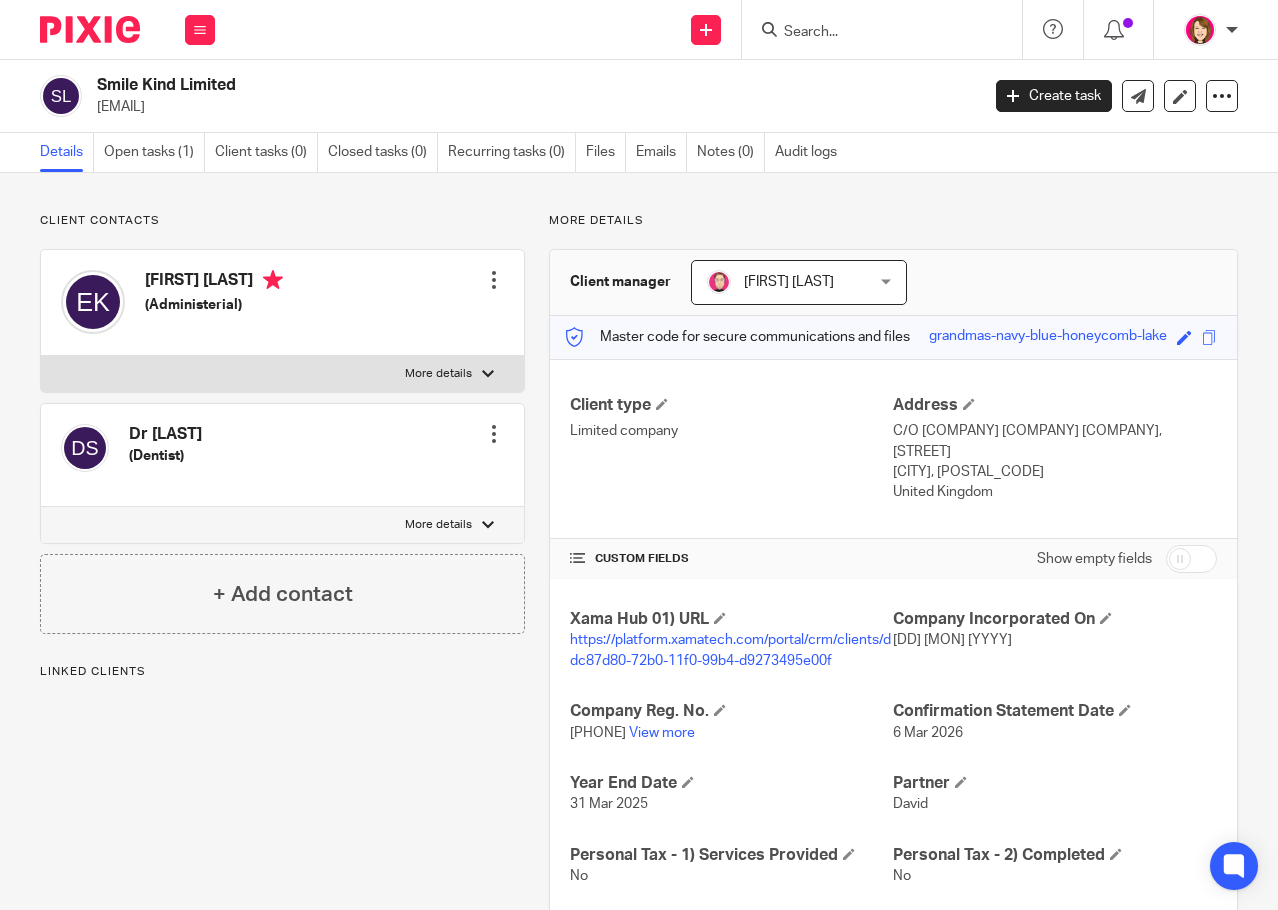 scroll, scrollTop: 0, scrollLeft: 0, axis: both 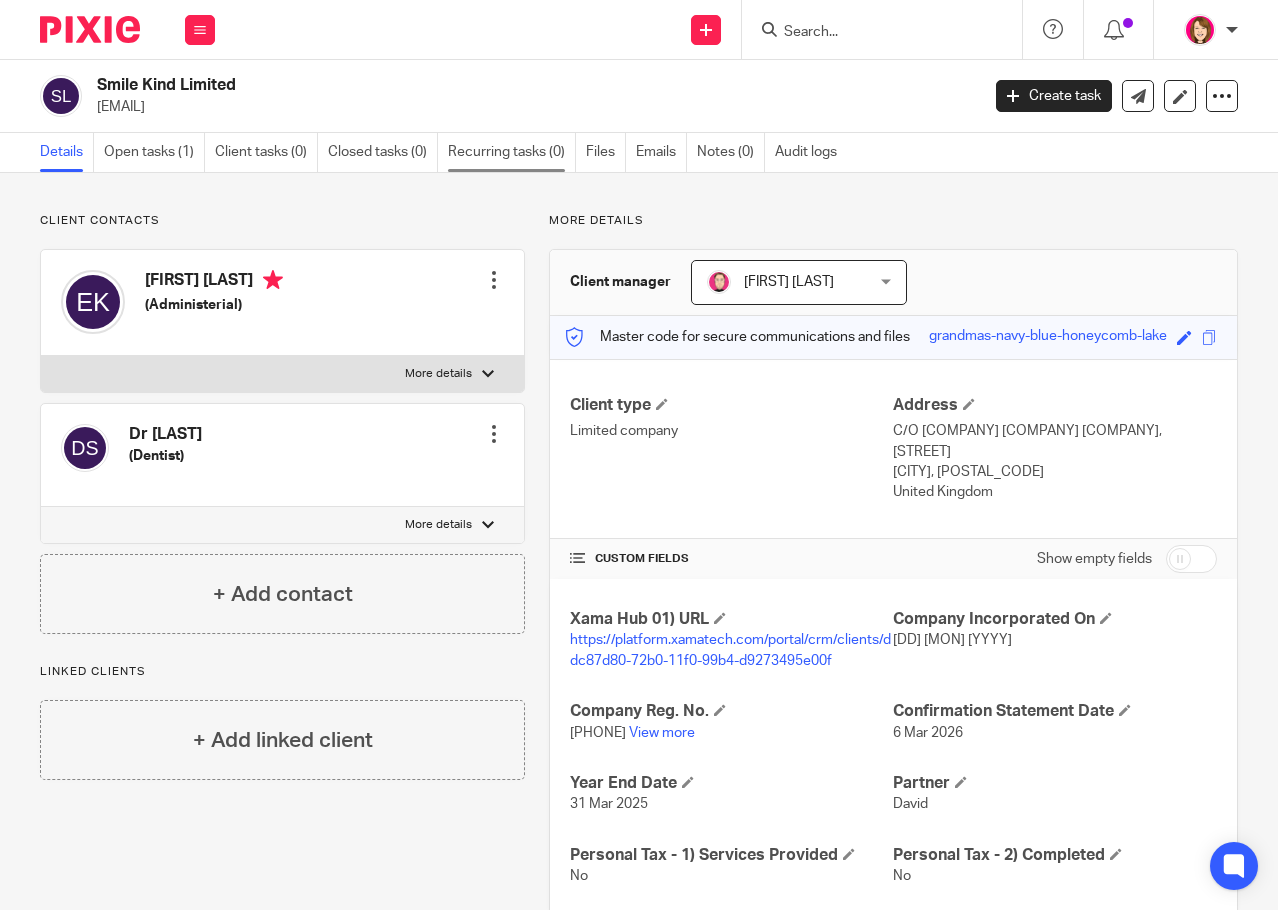 click on "Recurring tasks (0)" at bounding box center [512, 152] 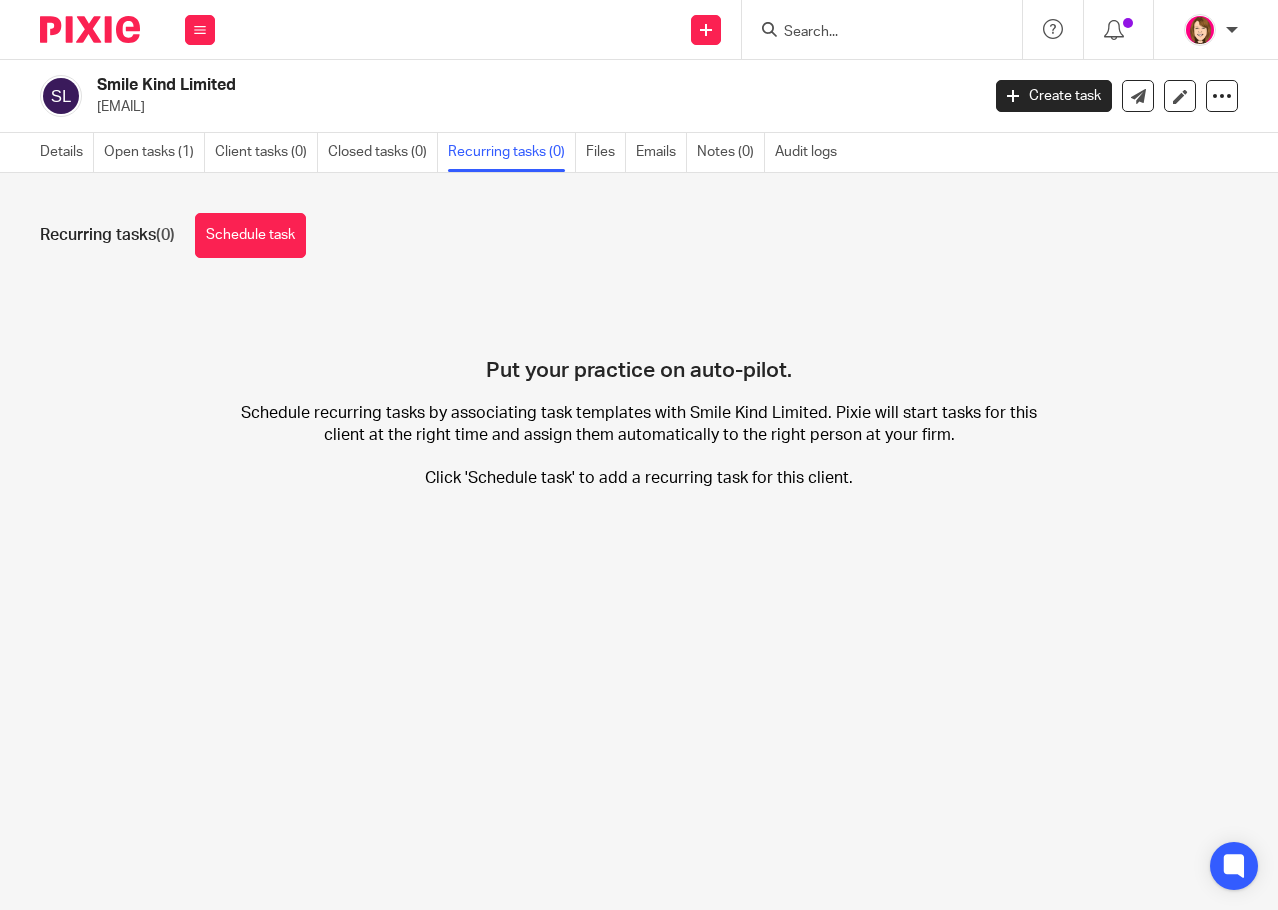 scroll, scrollTop: 0, scrollLeft: 0, axis: both 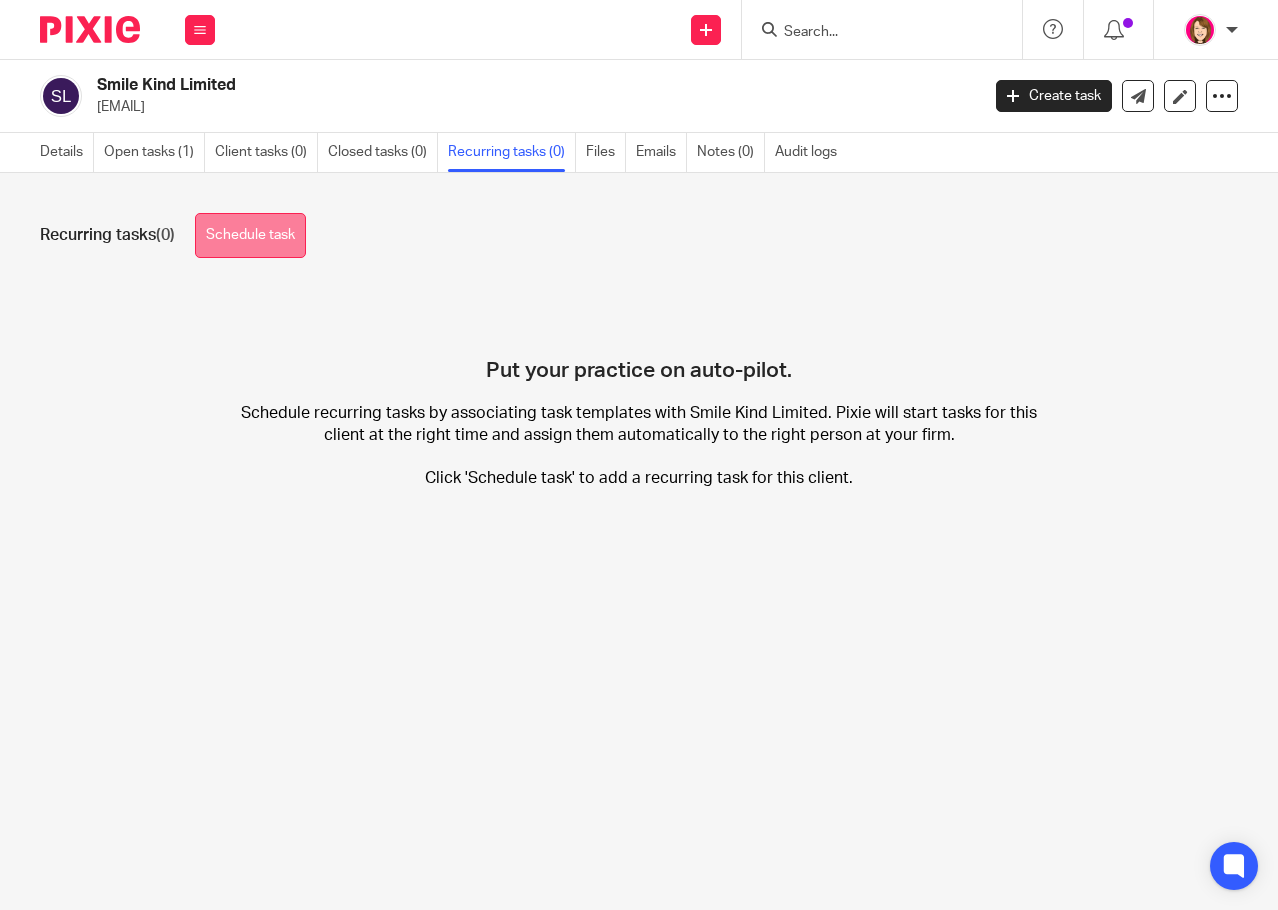 click on "Schedule task" at bounding box center (250, 235) 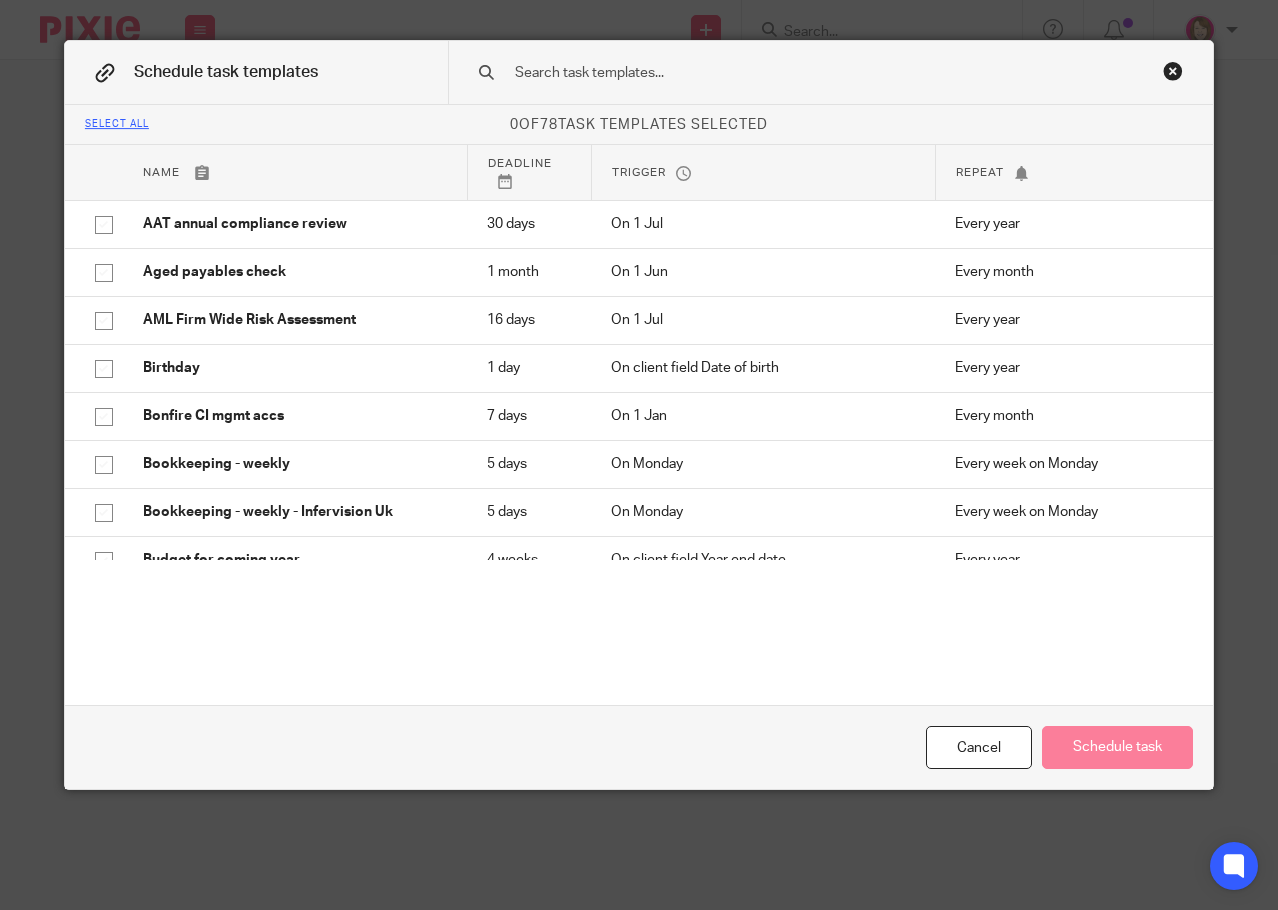 scroll, scrollTop: 0, scrollLeft: 0, axis: both 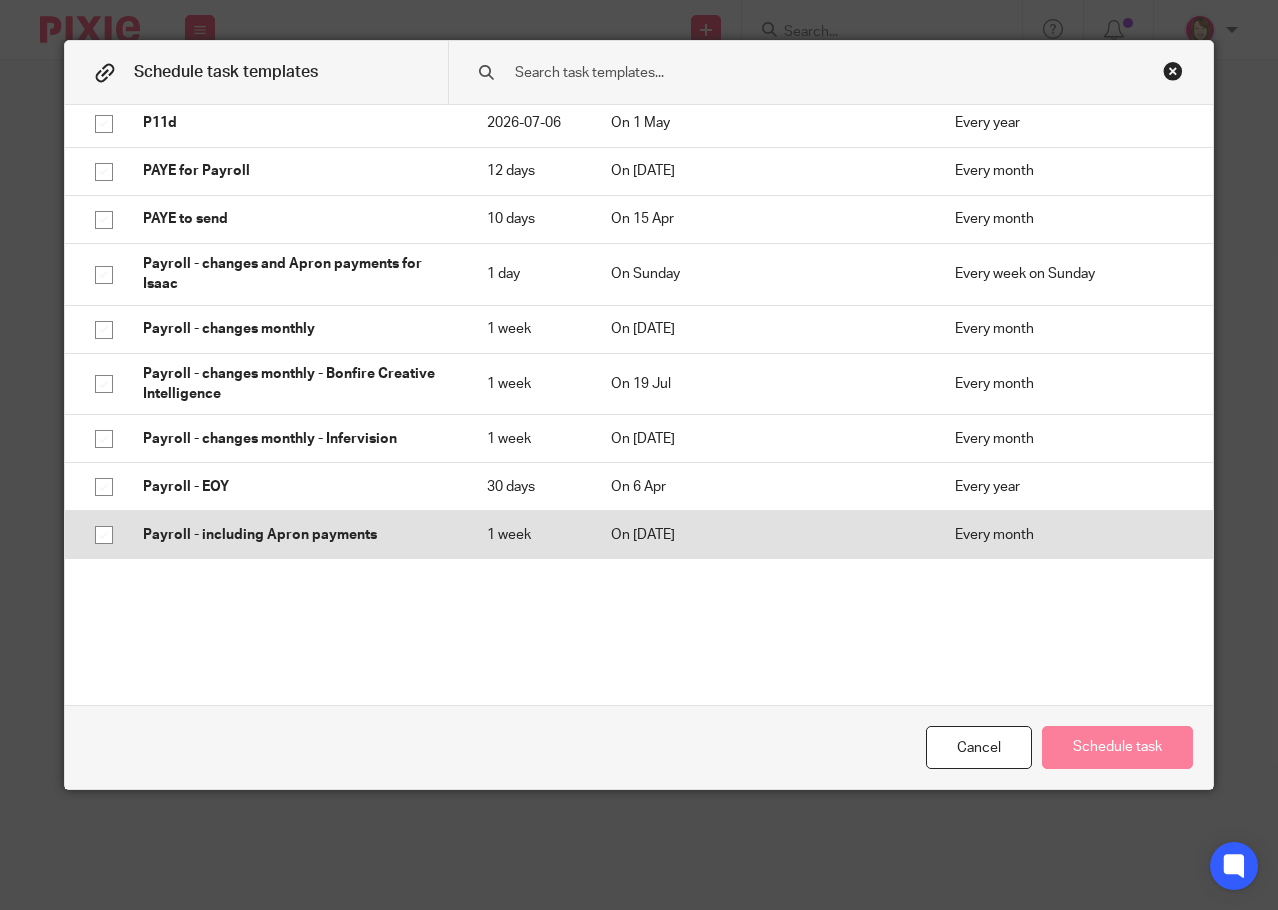 click 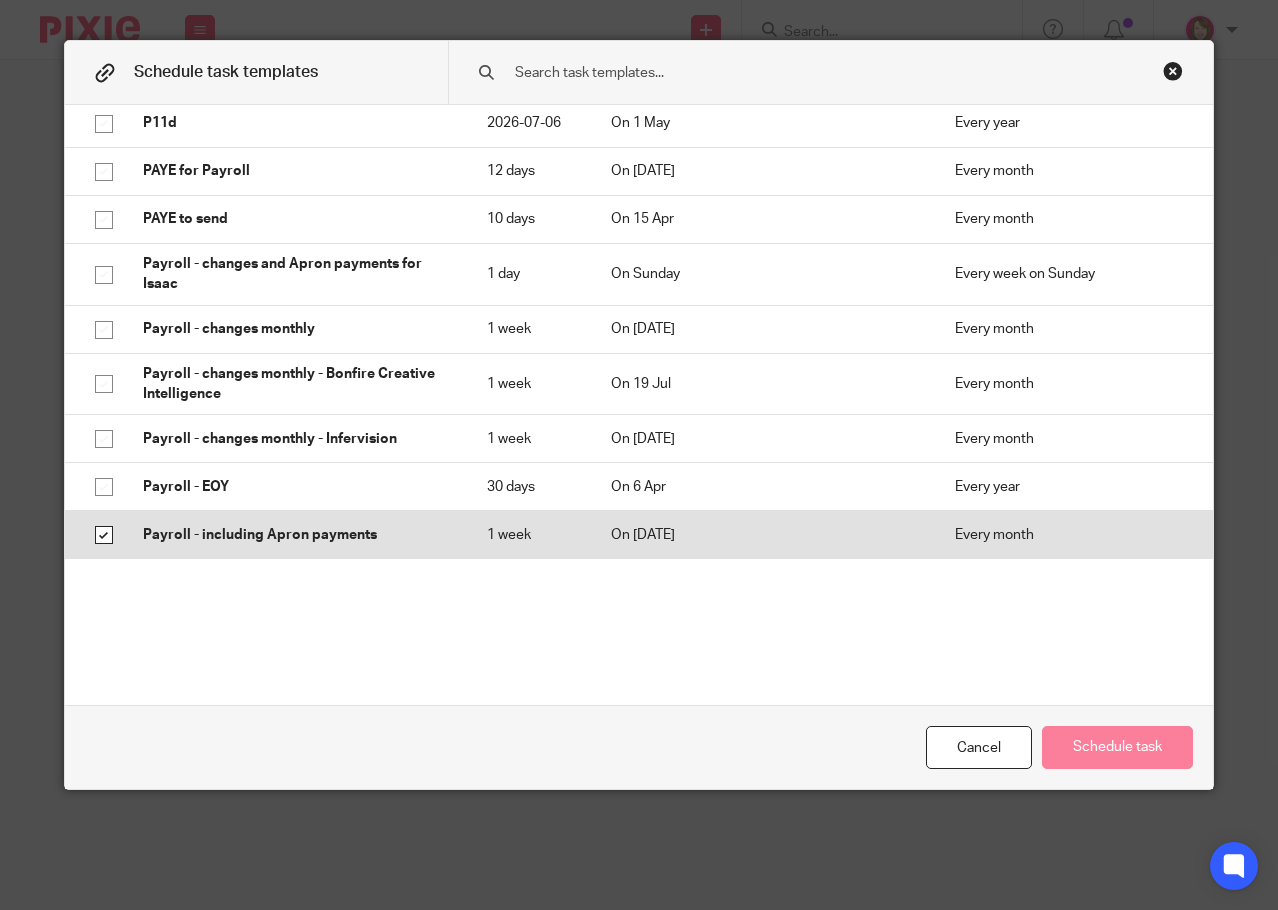 checkbox on "true" 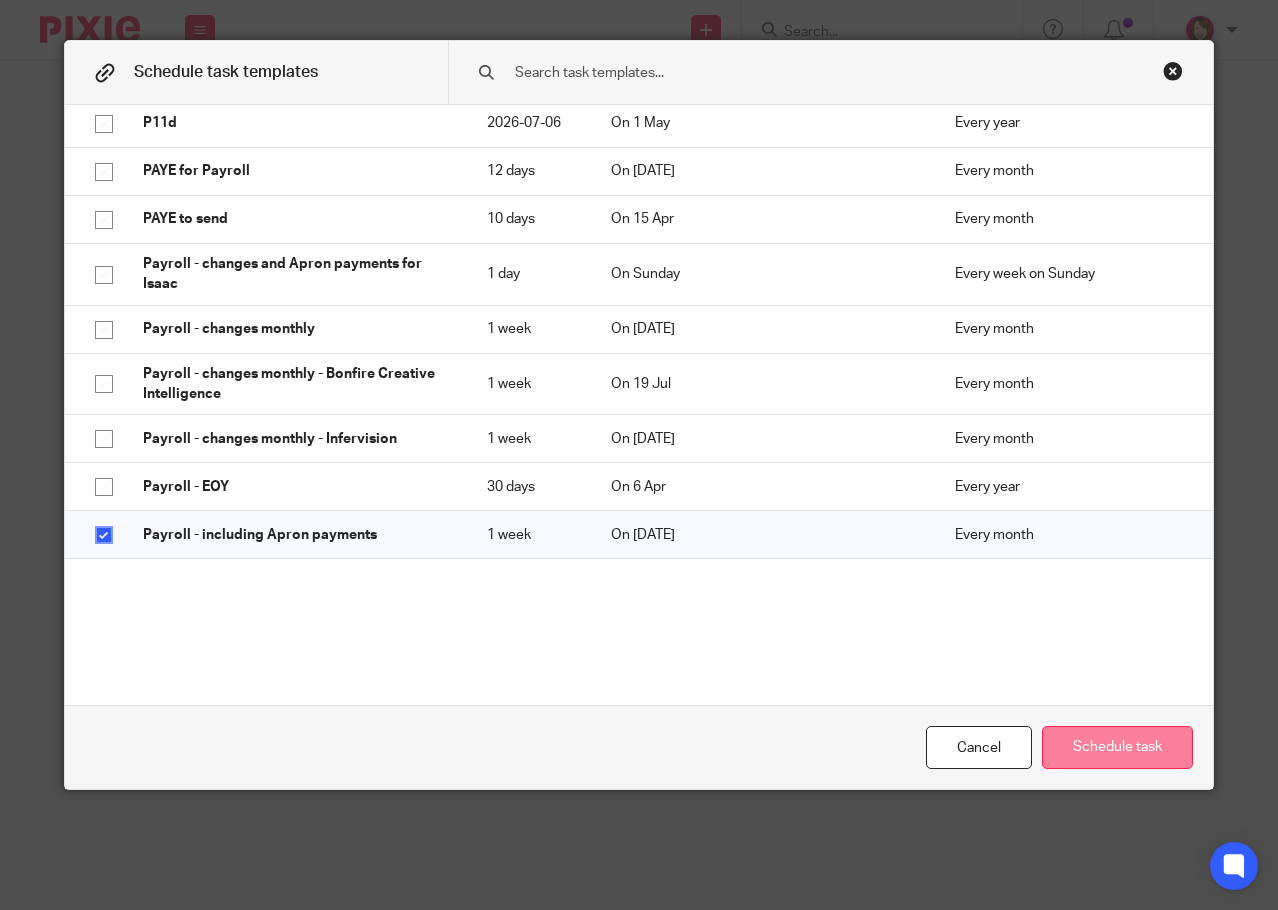 click on "Schedule task" 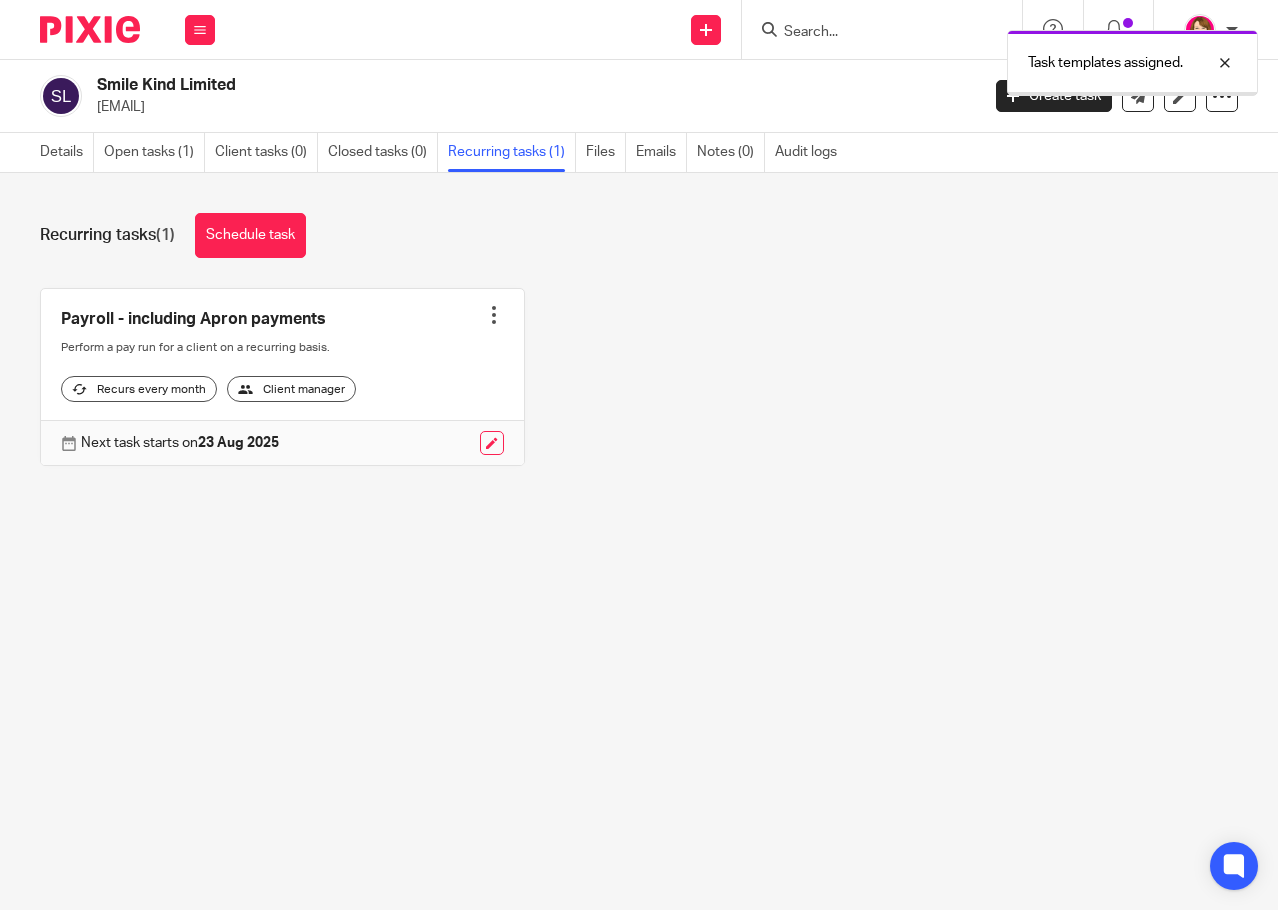 scroll, scrollTop: 0, scrollLeft: 0, axis: both 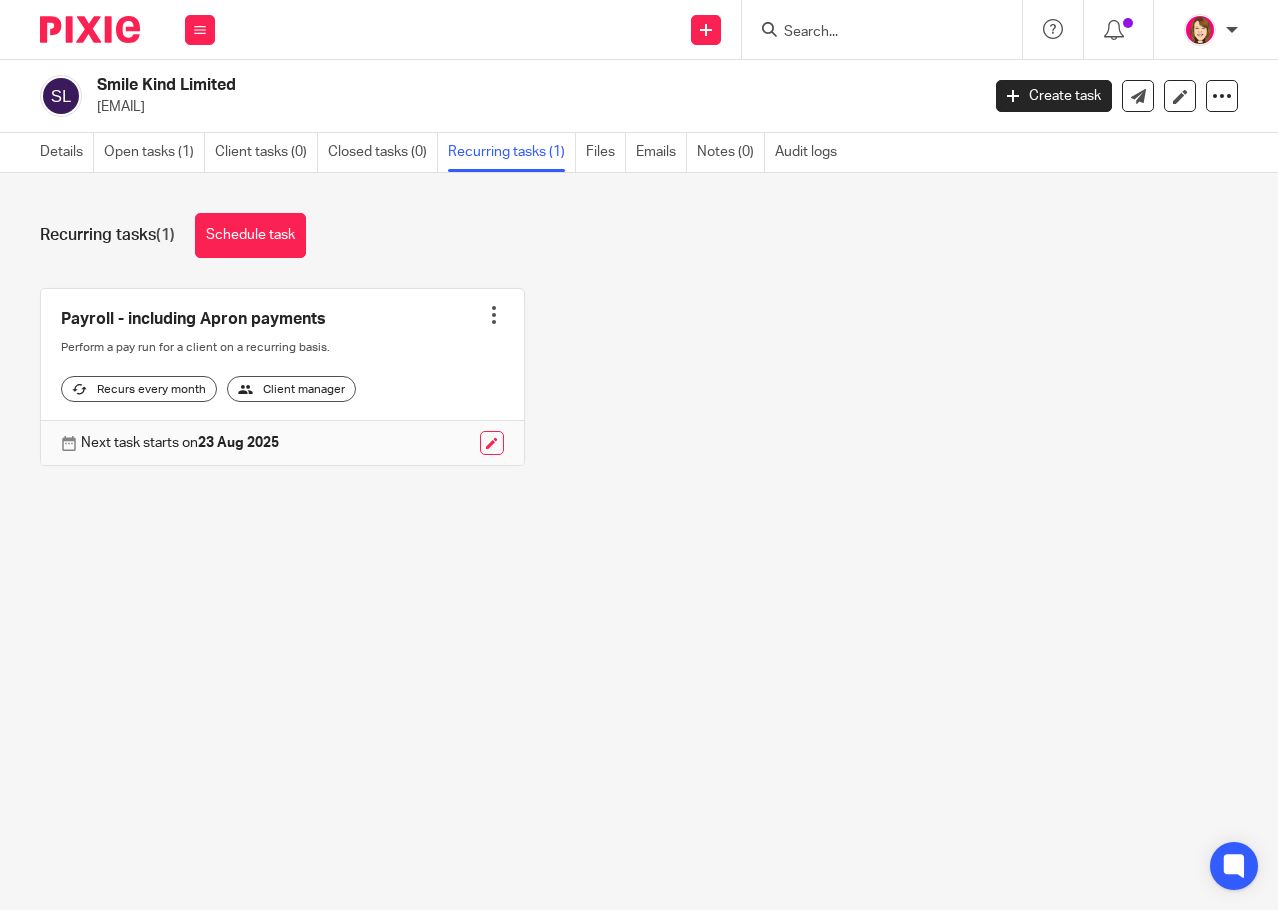 click at bounding box center (282, 377) 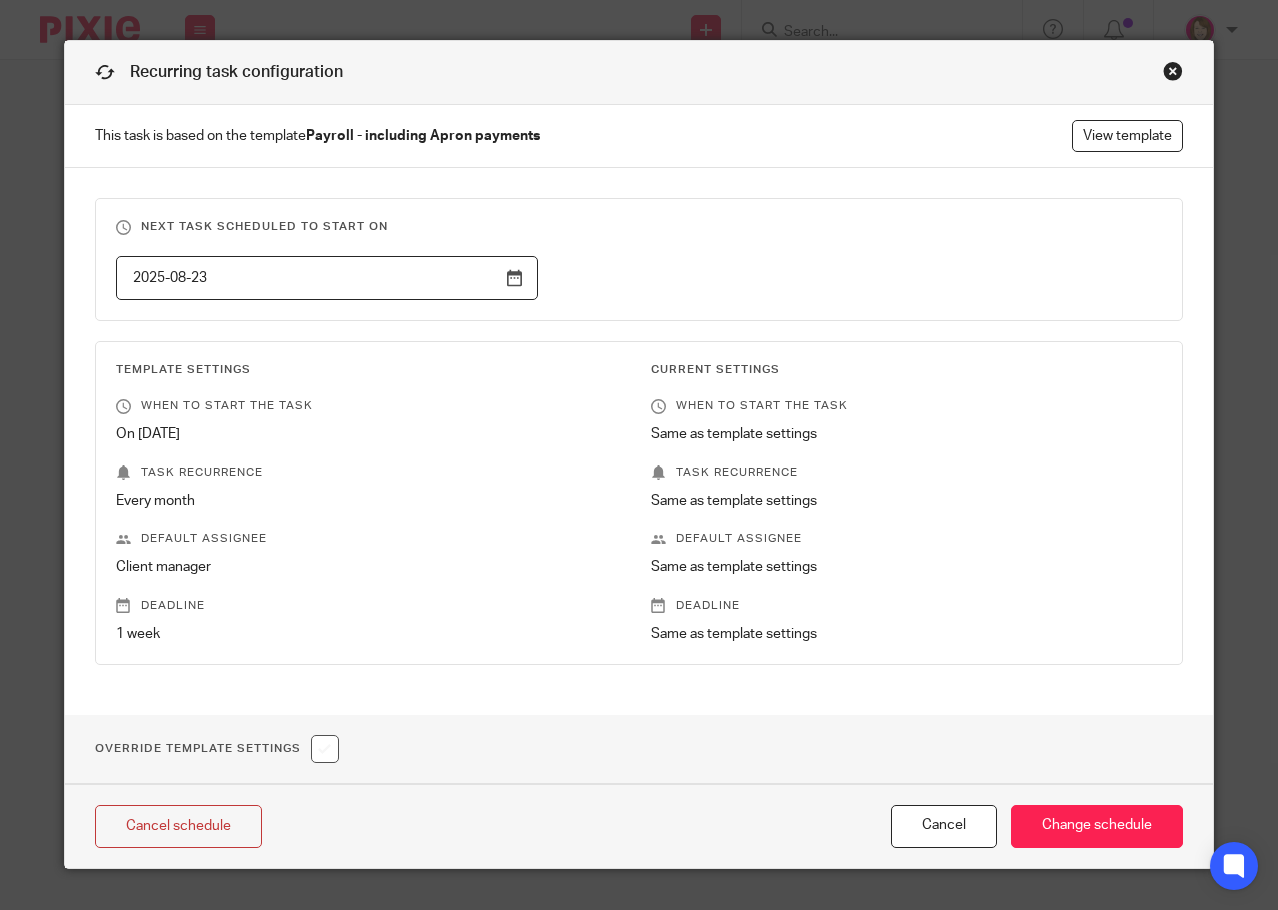 scroll, scrollTop: 0, scrollLeft: 0, axis: both 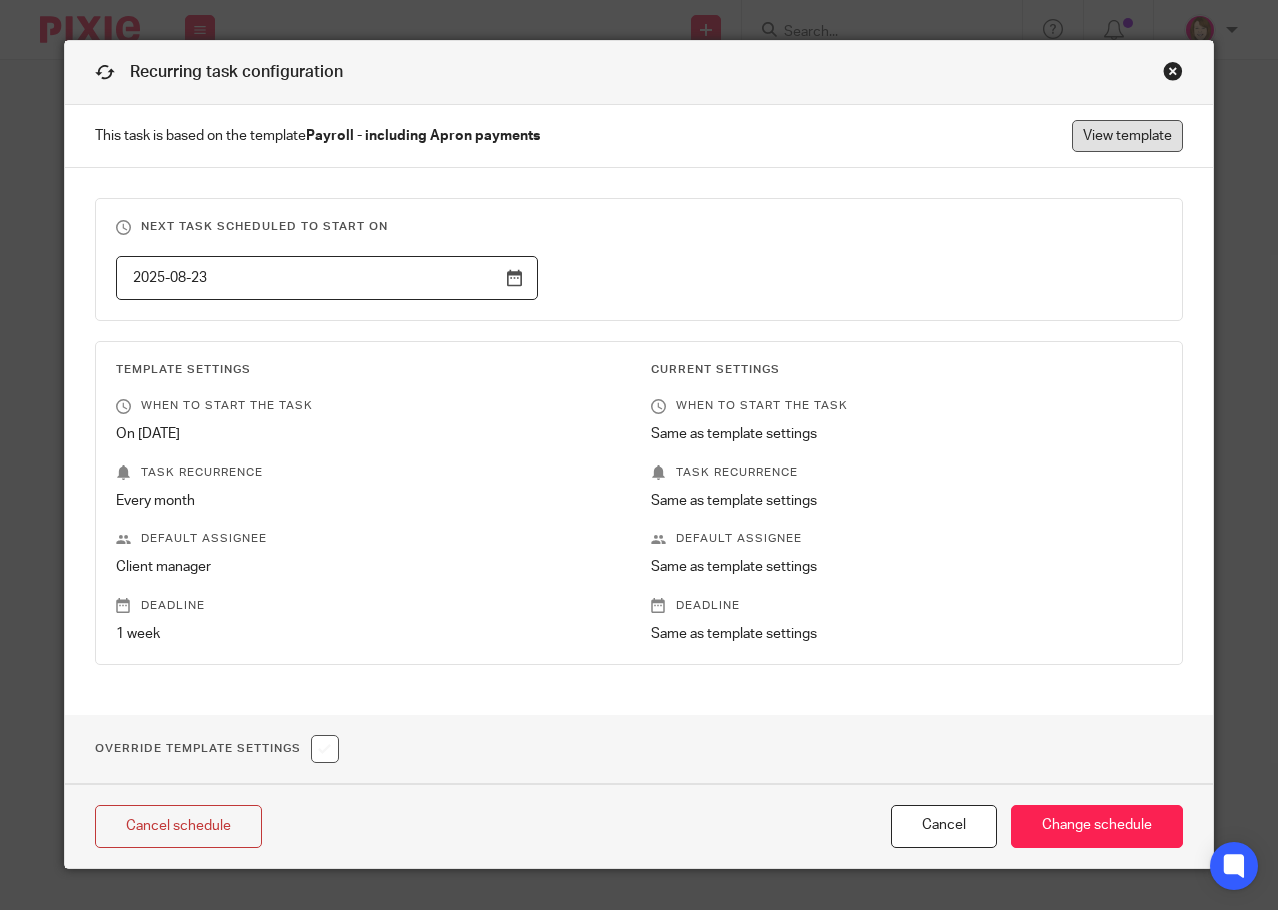 click on "View template" at bounding box center [1127, 136] 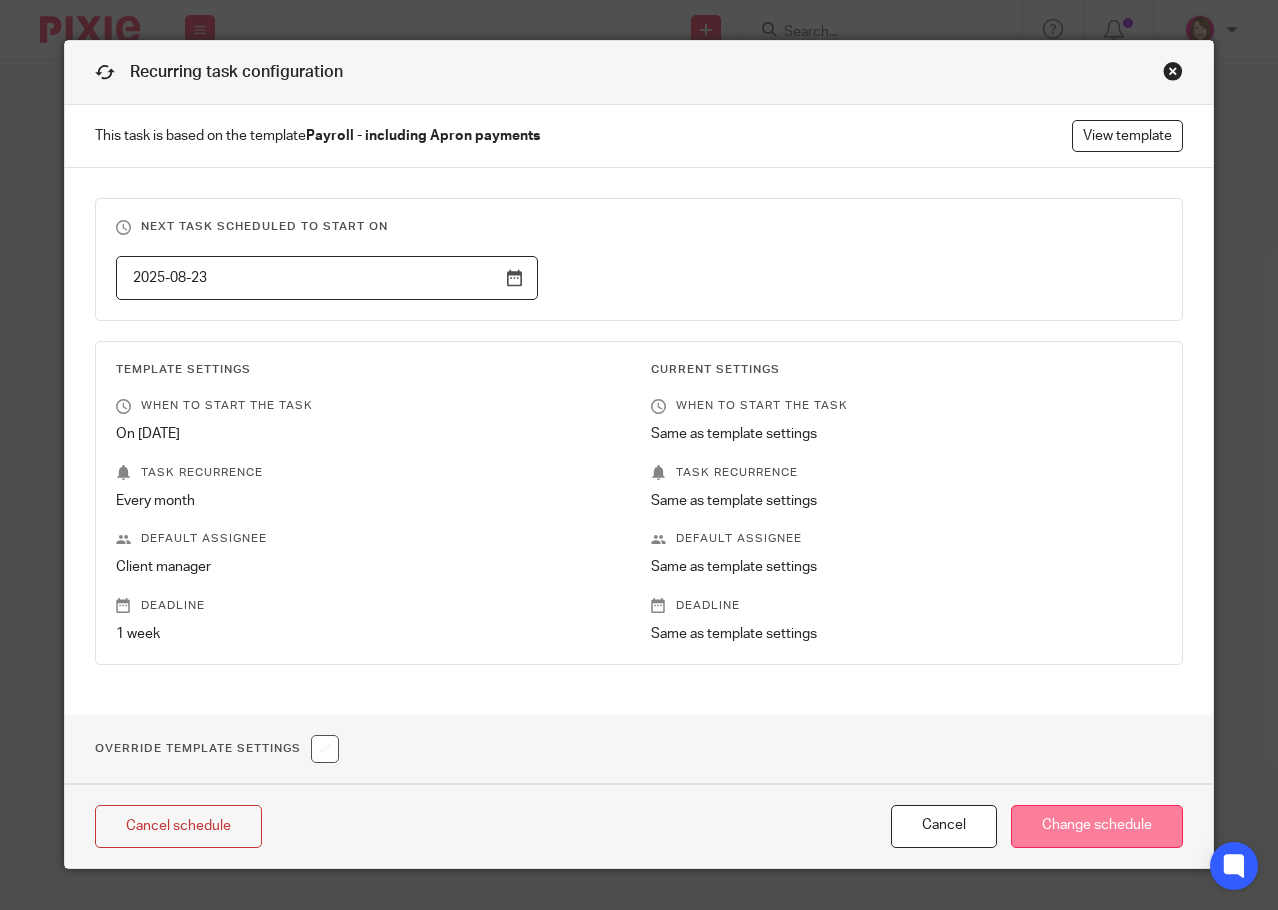click on "Change schedule" at bounding box center [1097, 826] 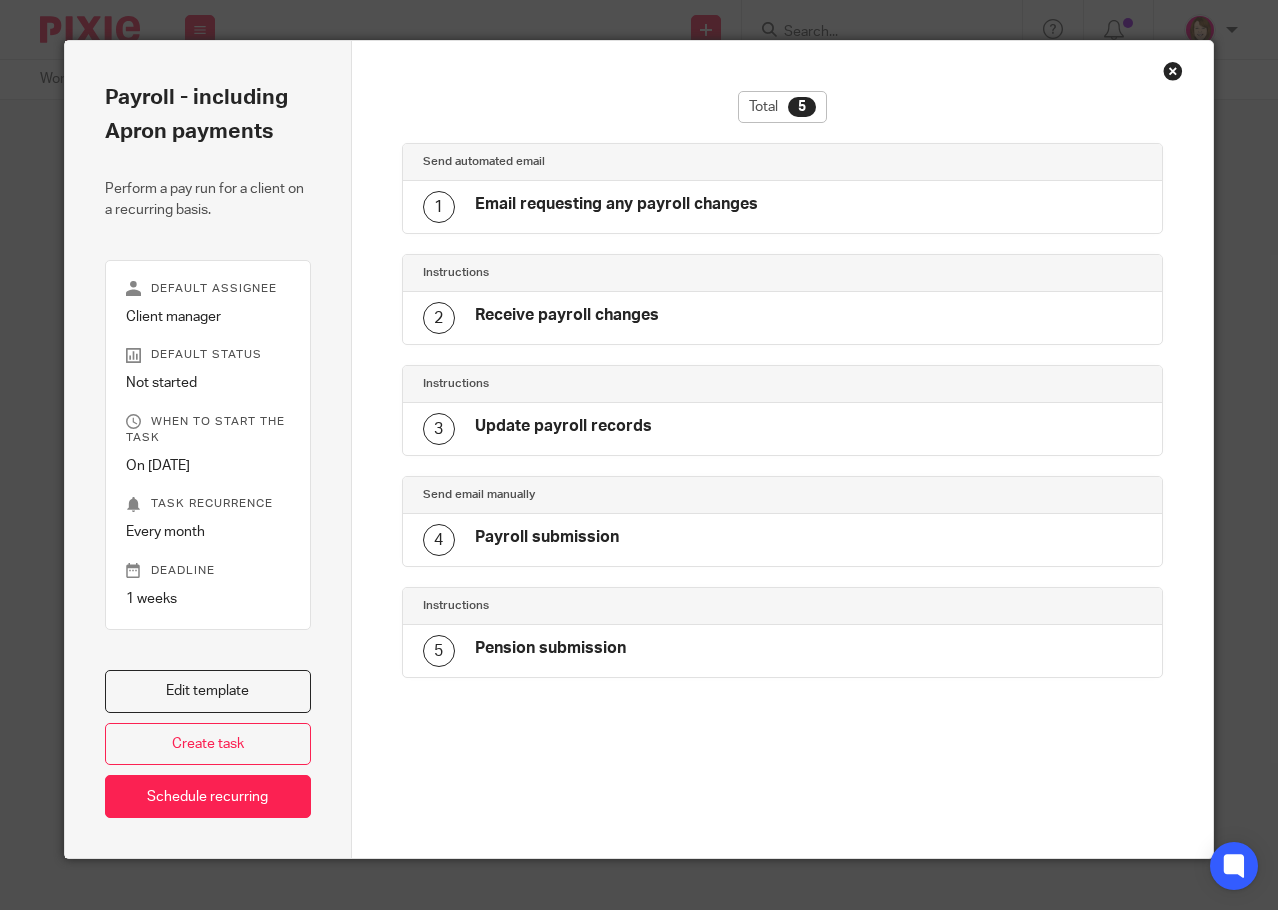 scroll, scrollTop: 0, scrollLeft: 0, axis: both 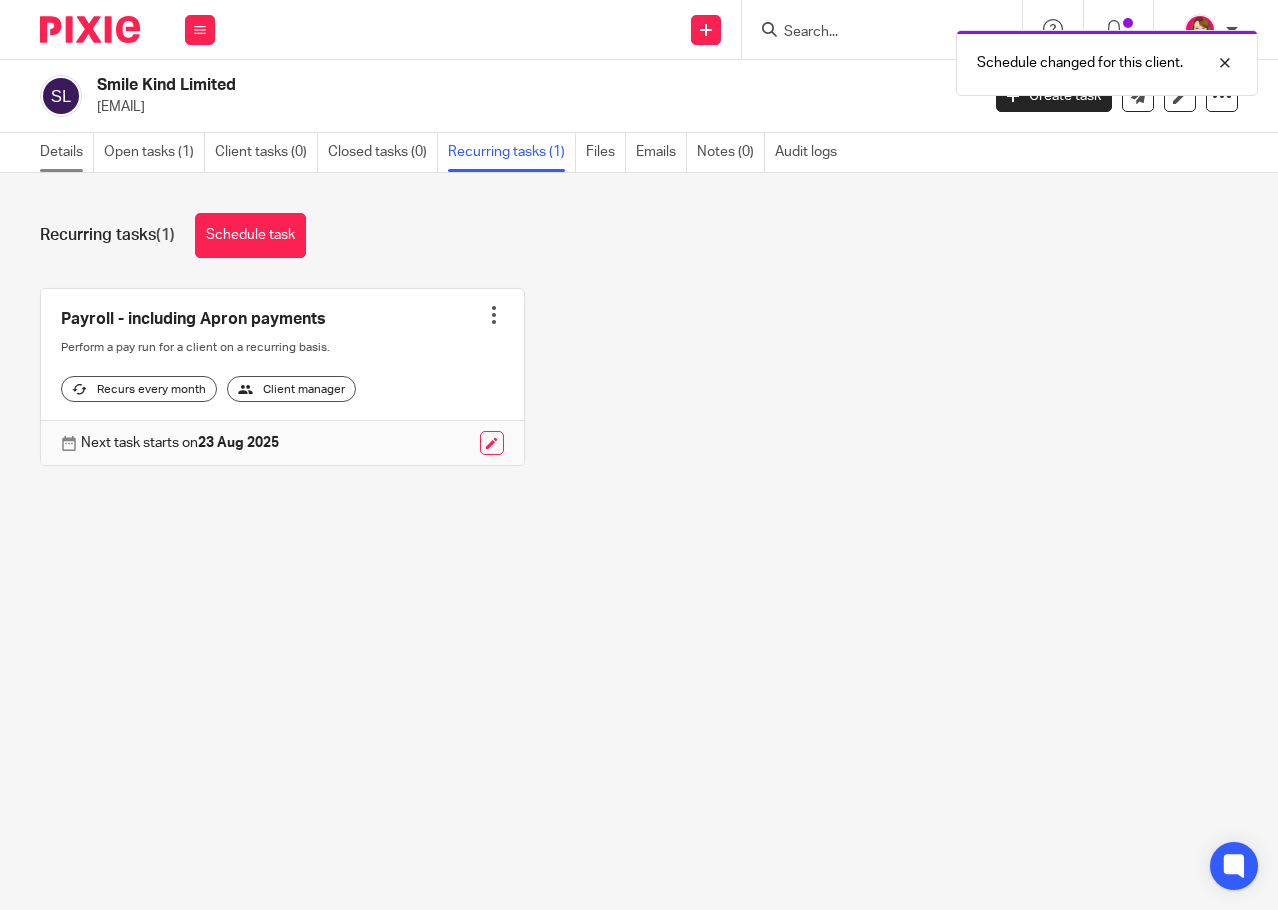 click on "Details" at bounding box center [67, 152] 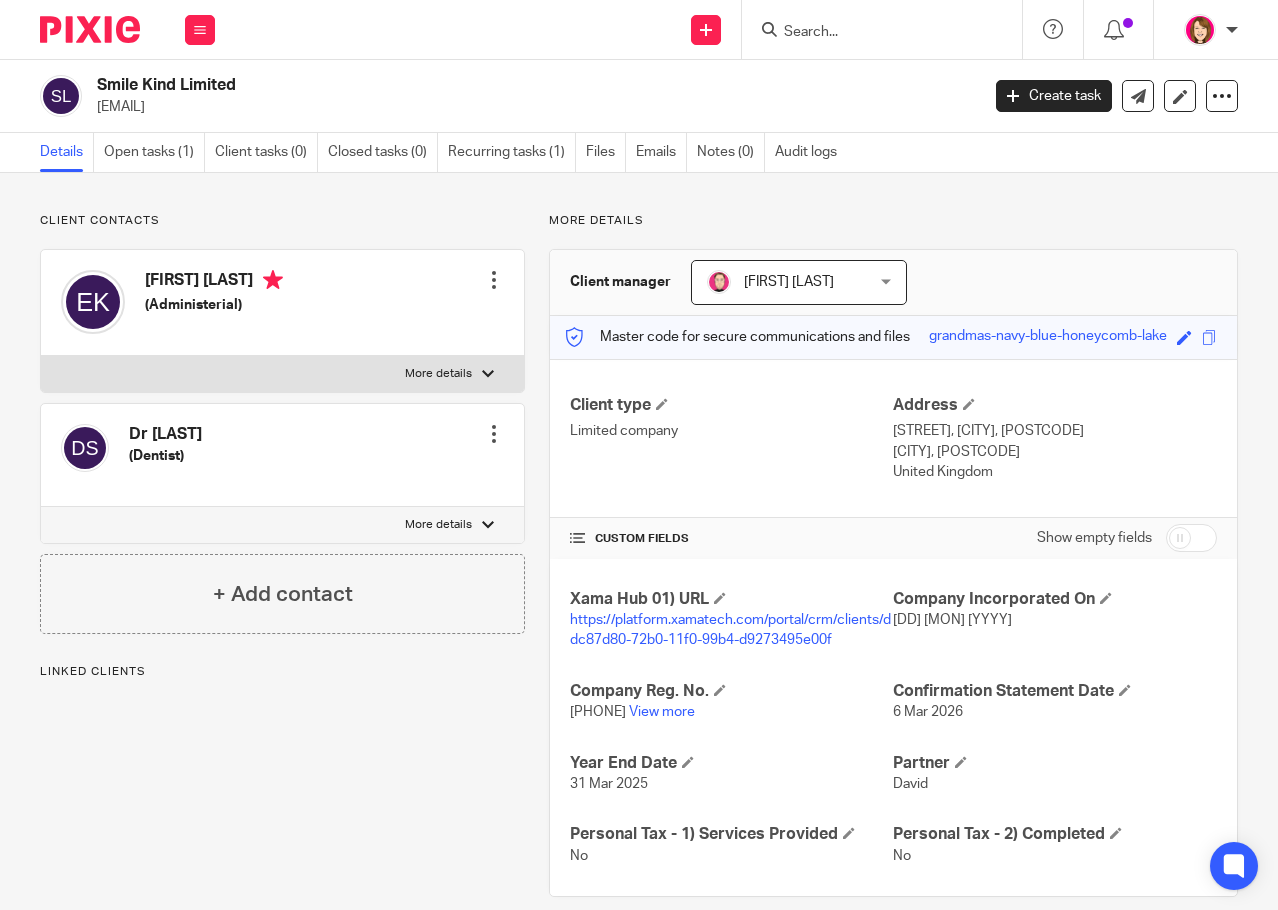 scroll, scrollTop: 0, scrollLeft: 0, axis: both 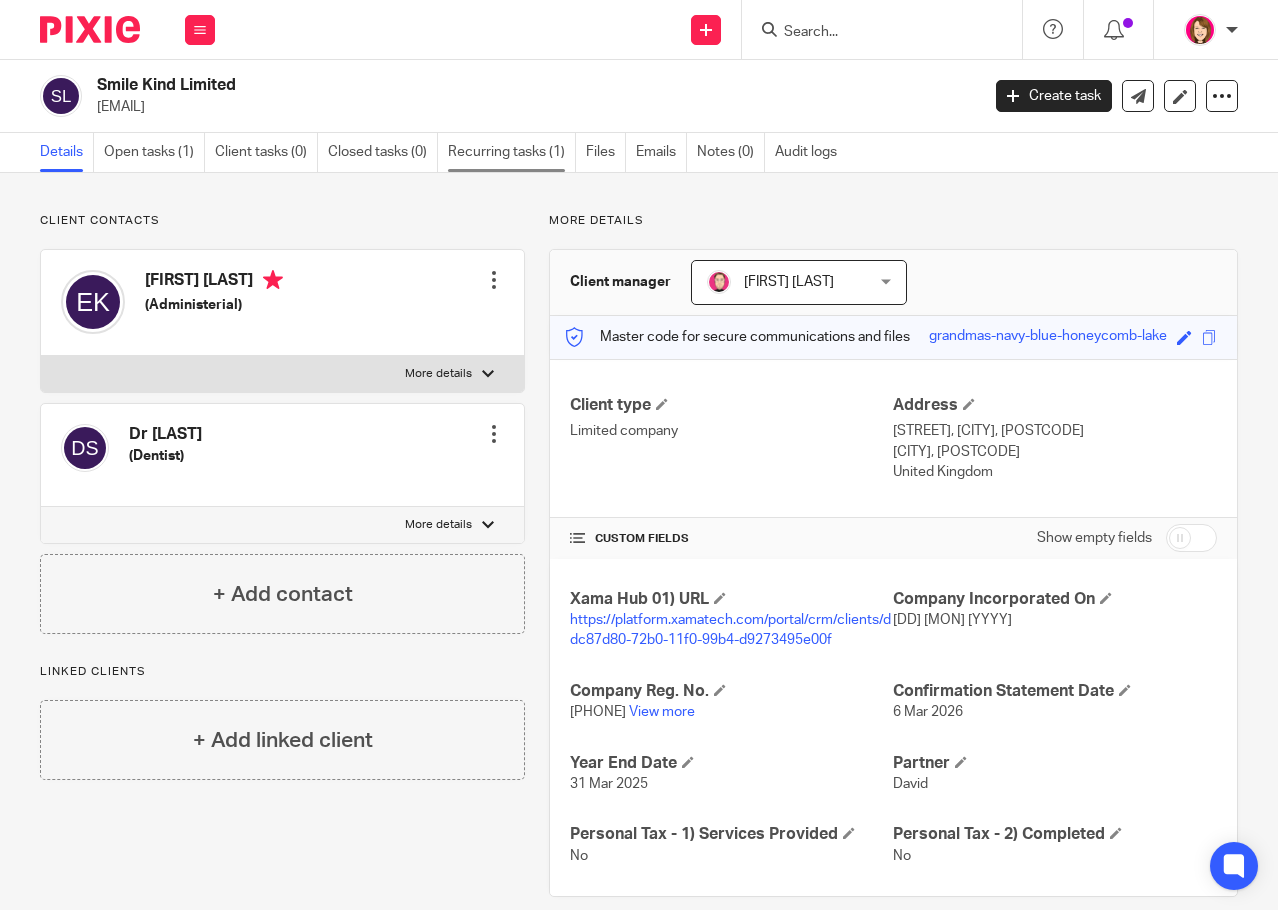 click on "Recurring tasks (1)" at bounding box center (512, 152) 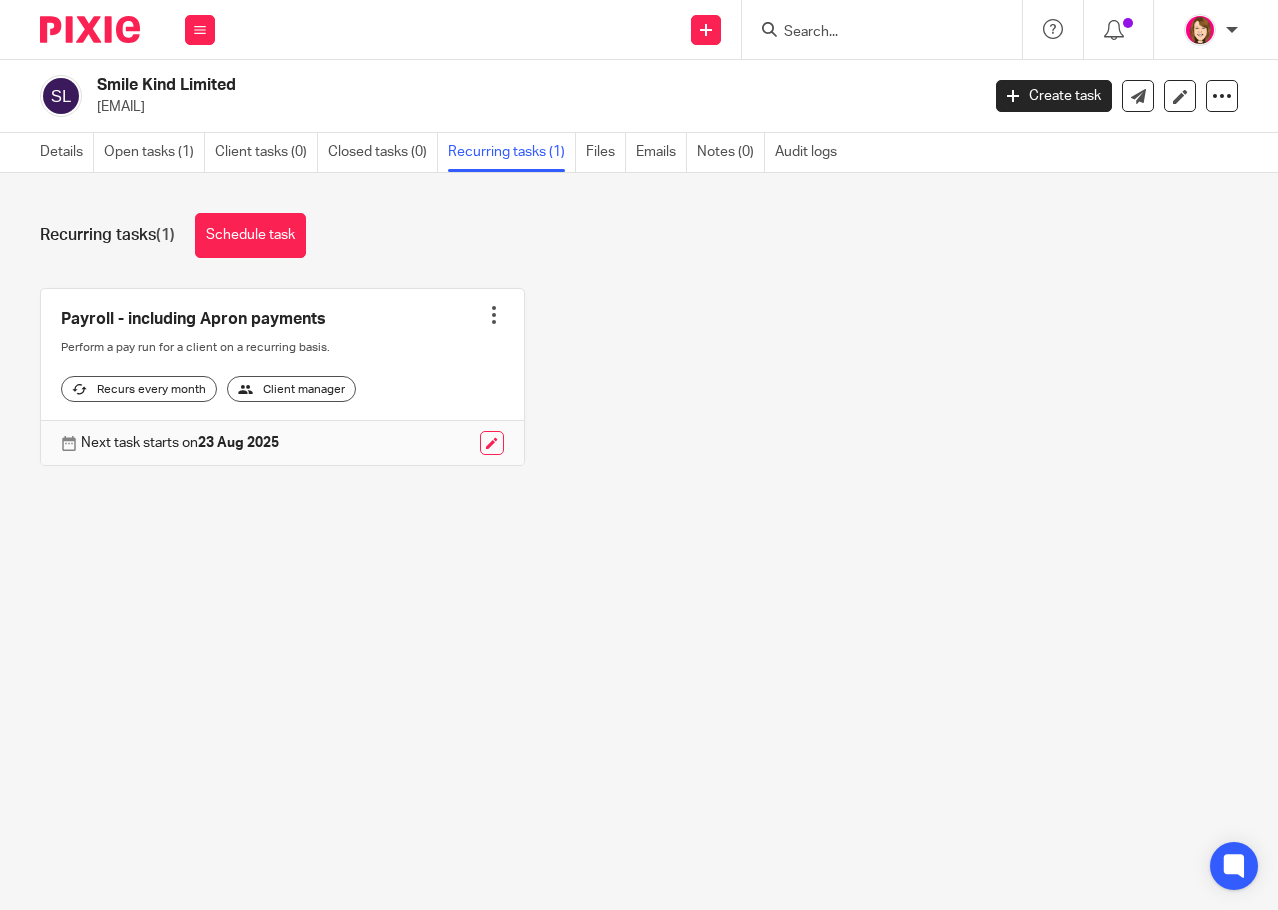 scroll, scrollTop: 0, scrollLeft: 0, axis: both 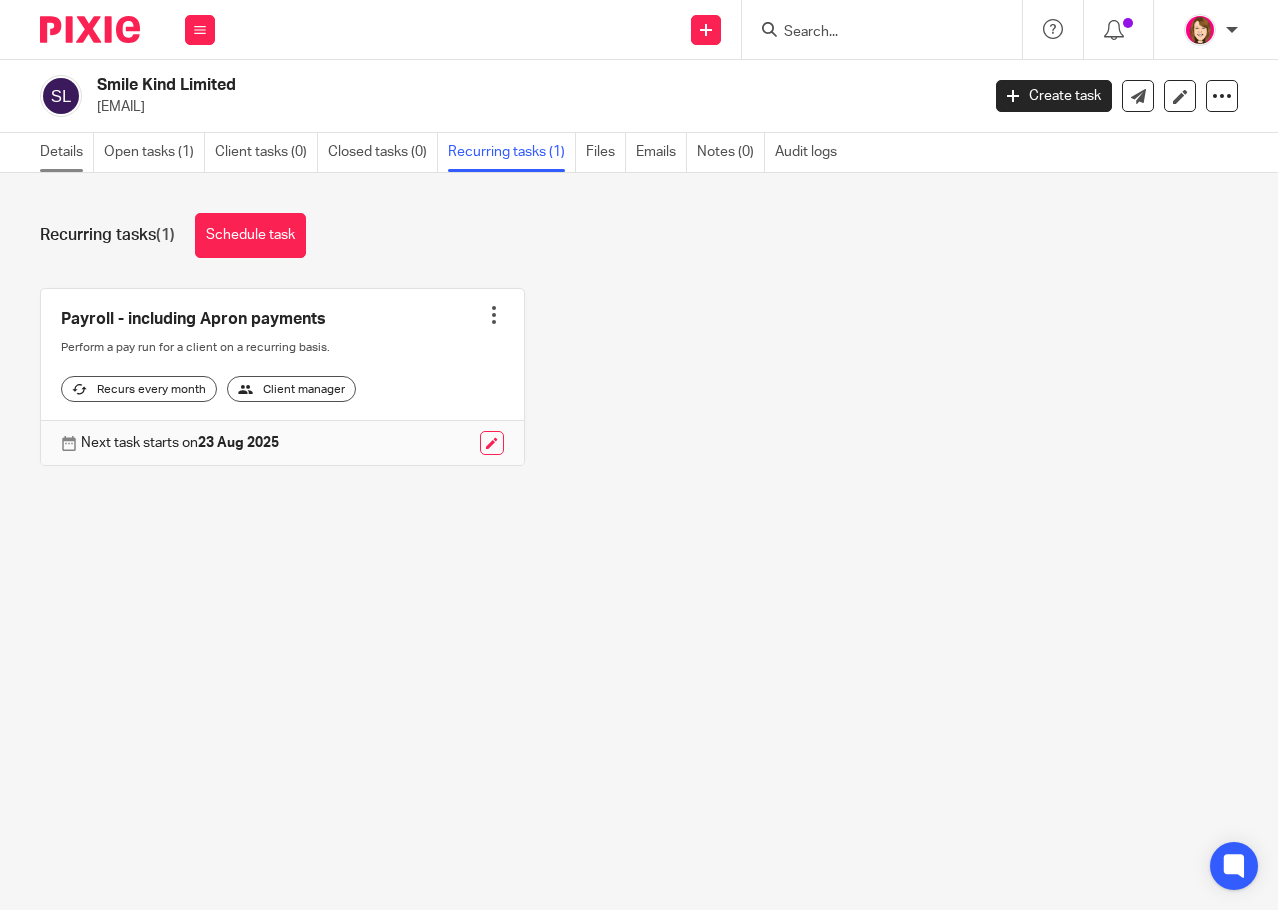 click on "Details" at bounding box center (67, 152) 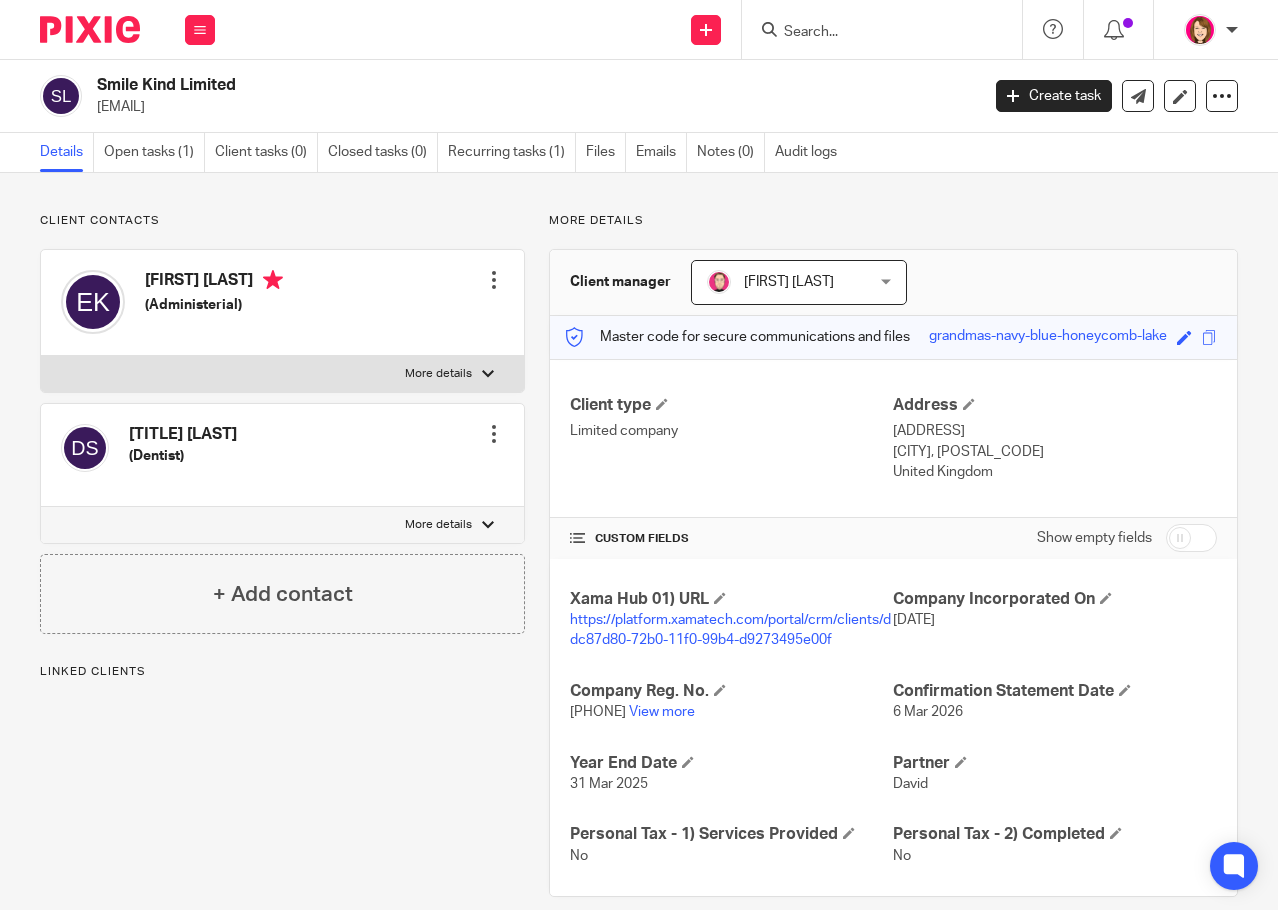 scroll, scrollTop: 0, scrollLeft: 0, axis: both 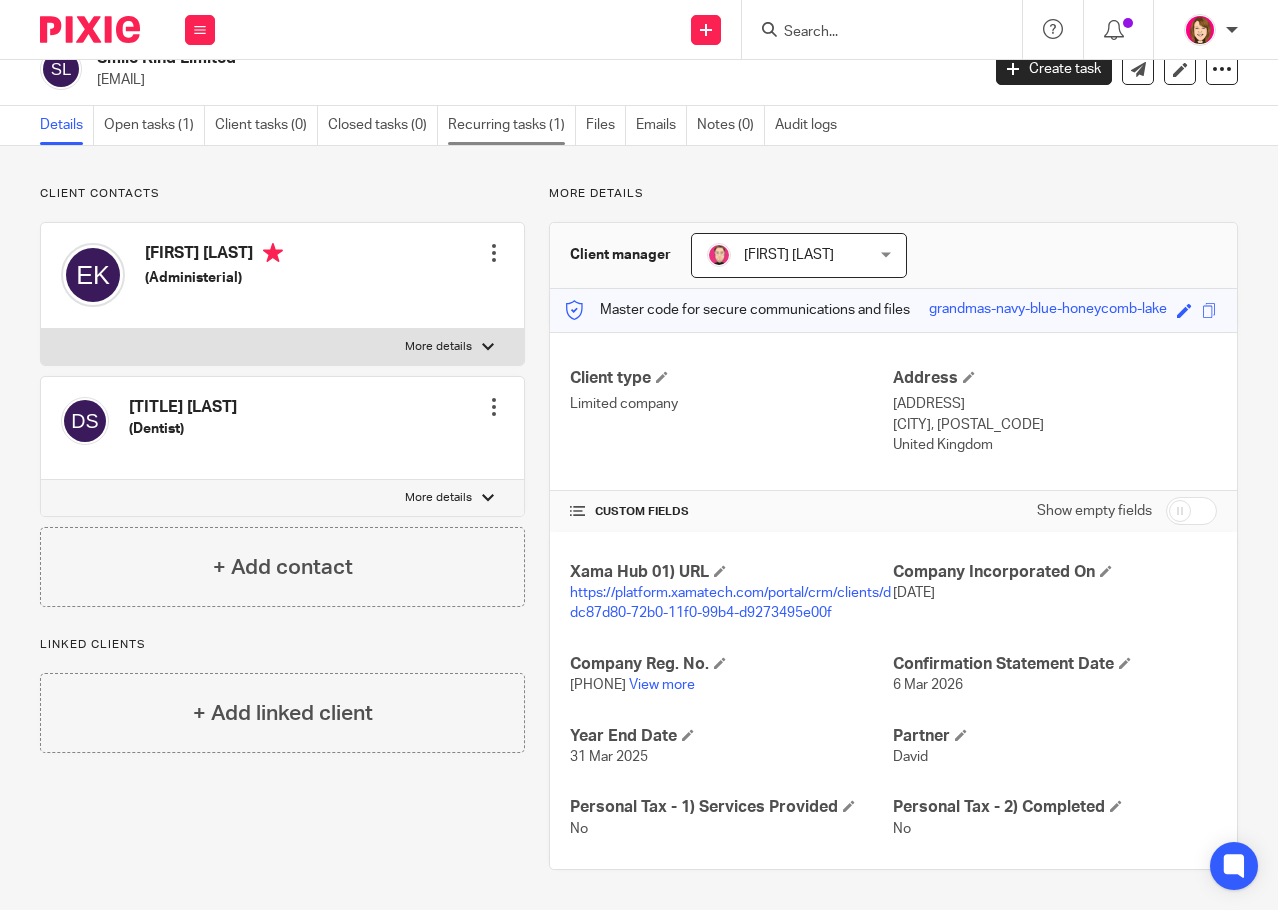 click on "Recurring tasks (1)" at bounding box center (512, 125) 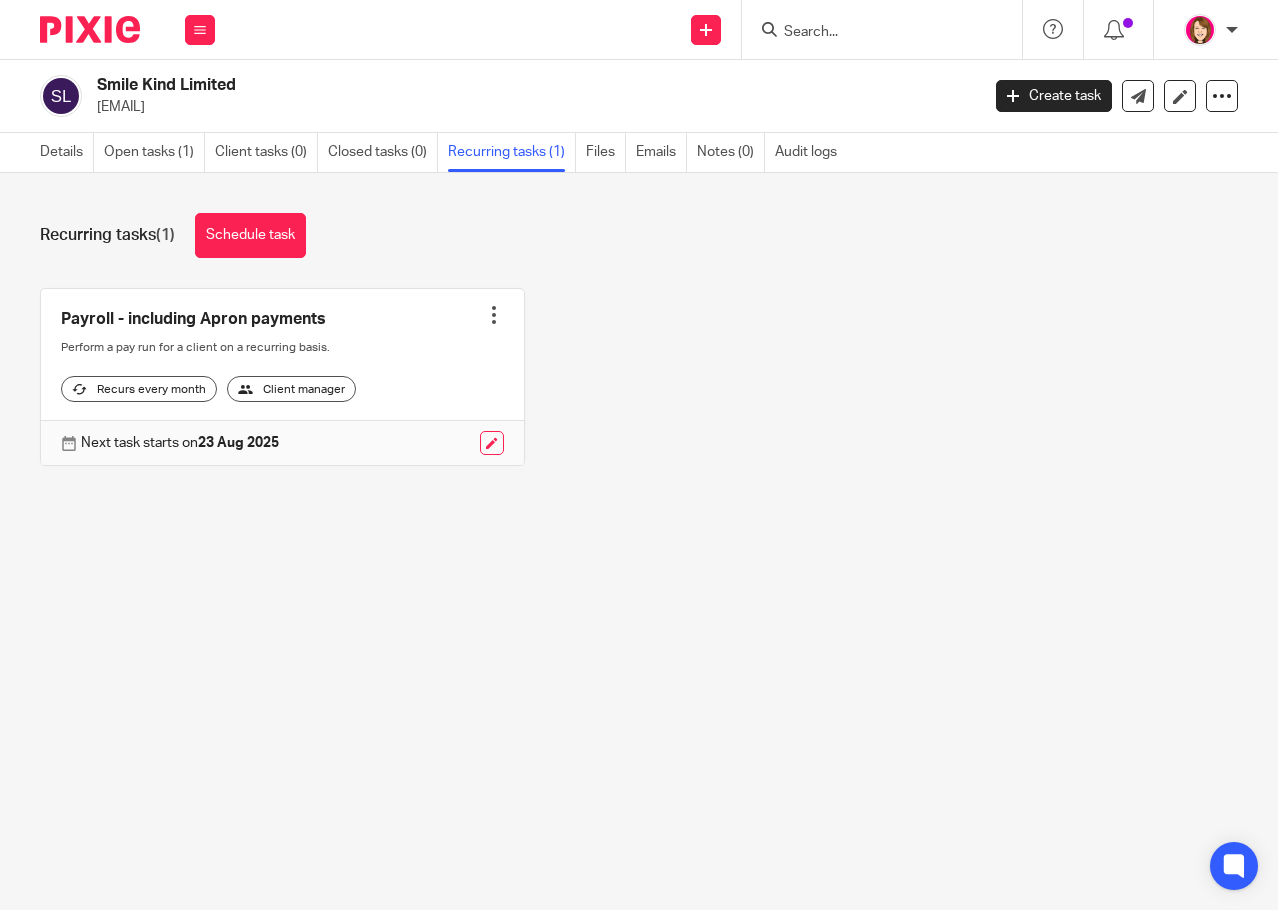 scroll, scrollTop: 0, scrollLeft: 0, axis: both 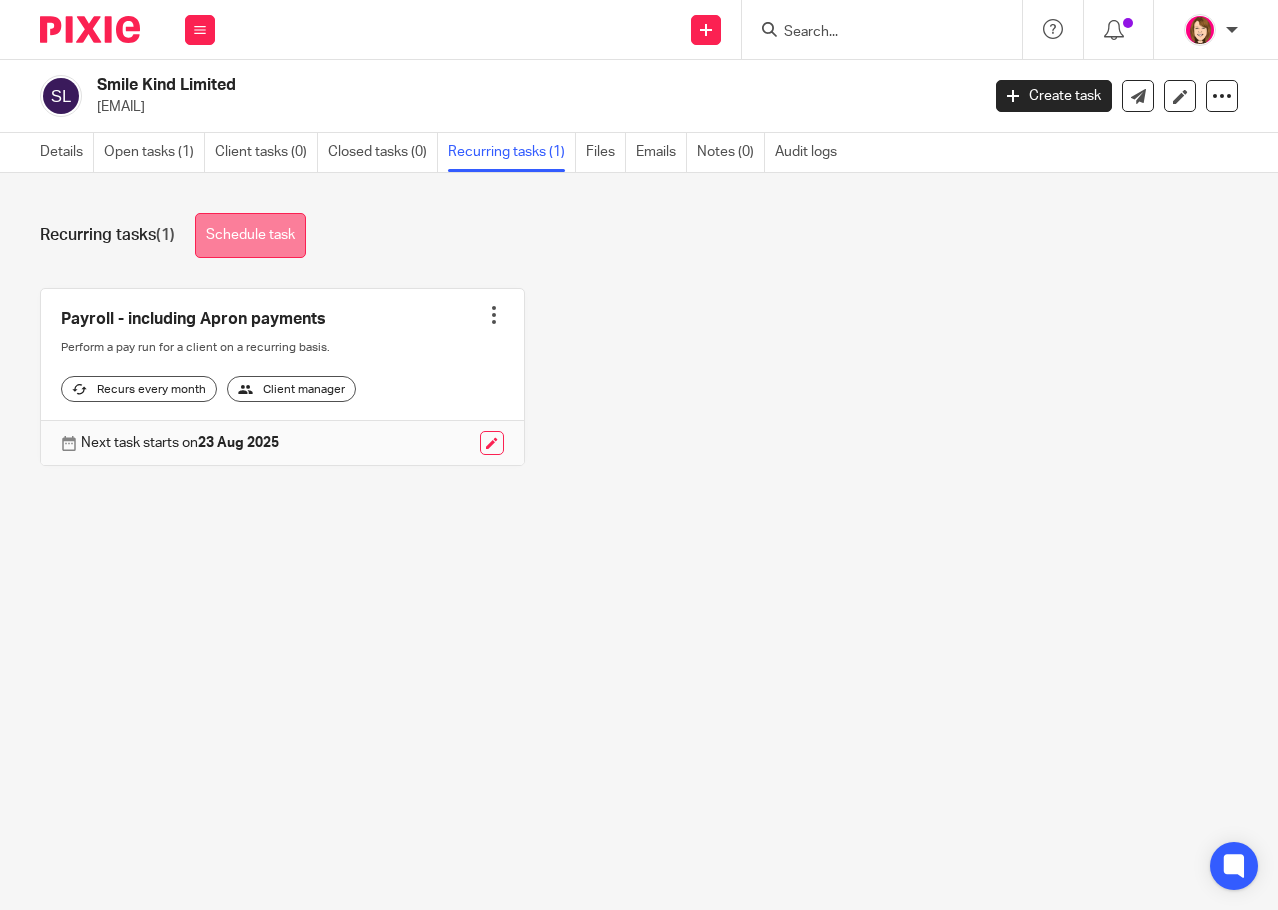 click on "Schedule task" at bounding box center [250, 235] 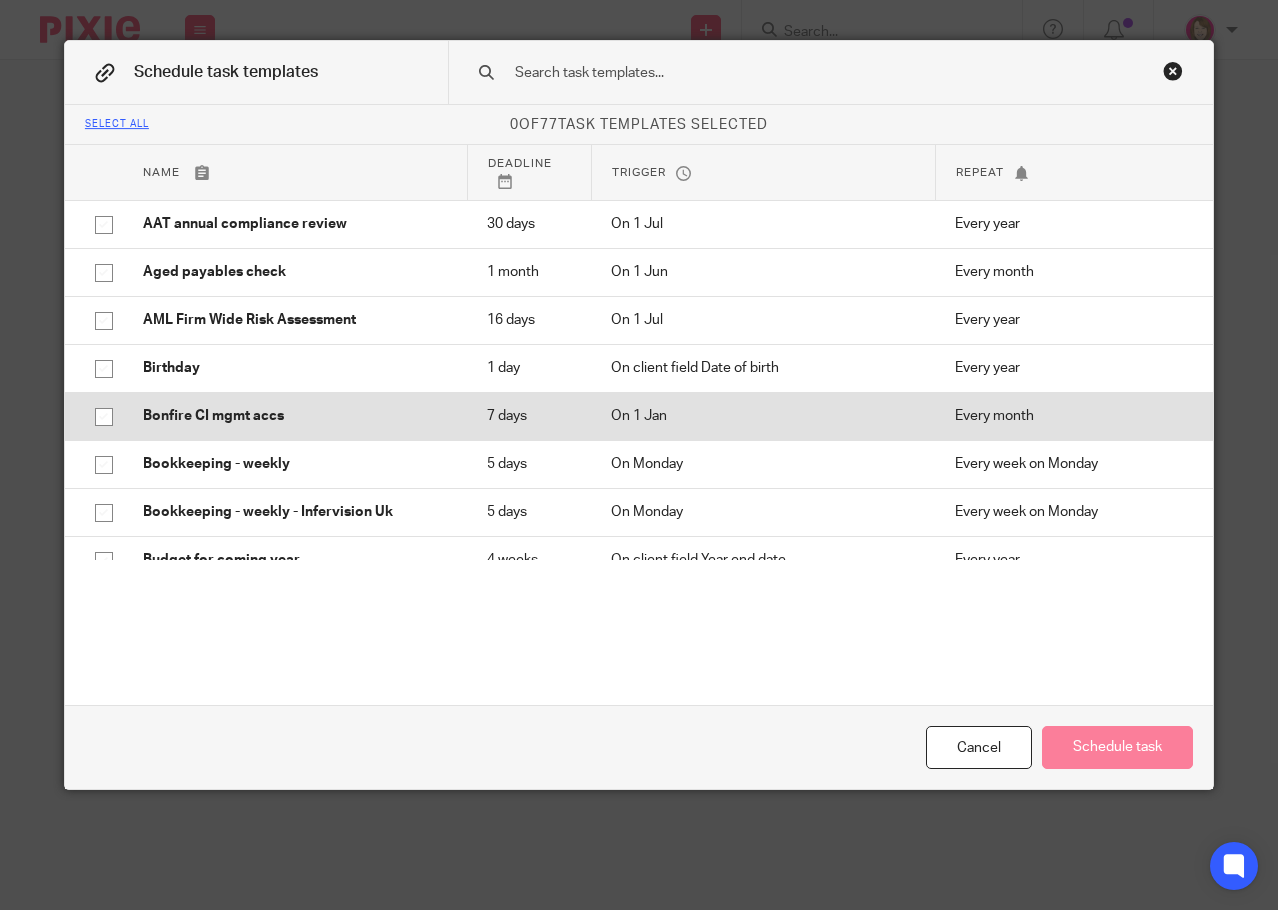 scroll, scrollTop: 0, scrollLeft: 0, axis: both 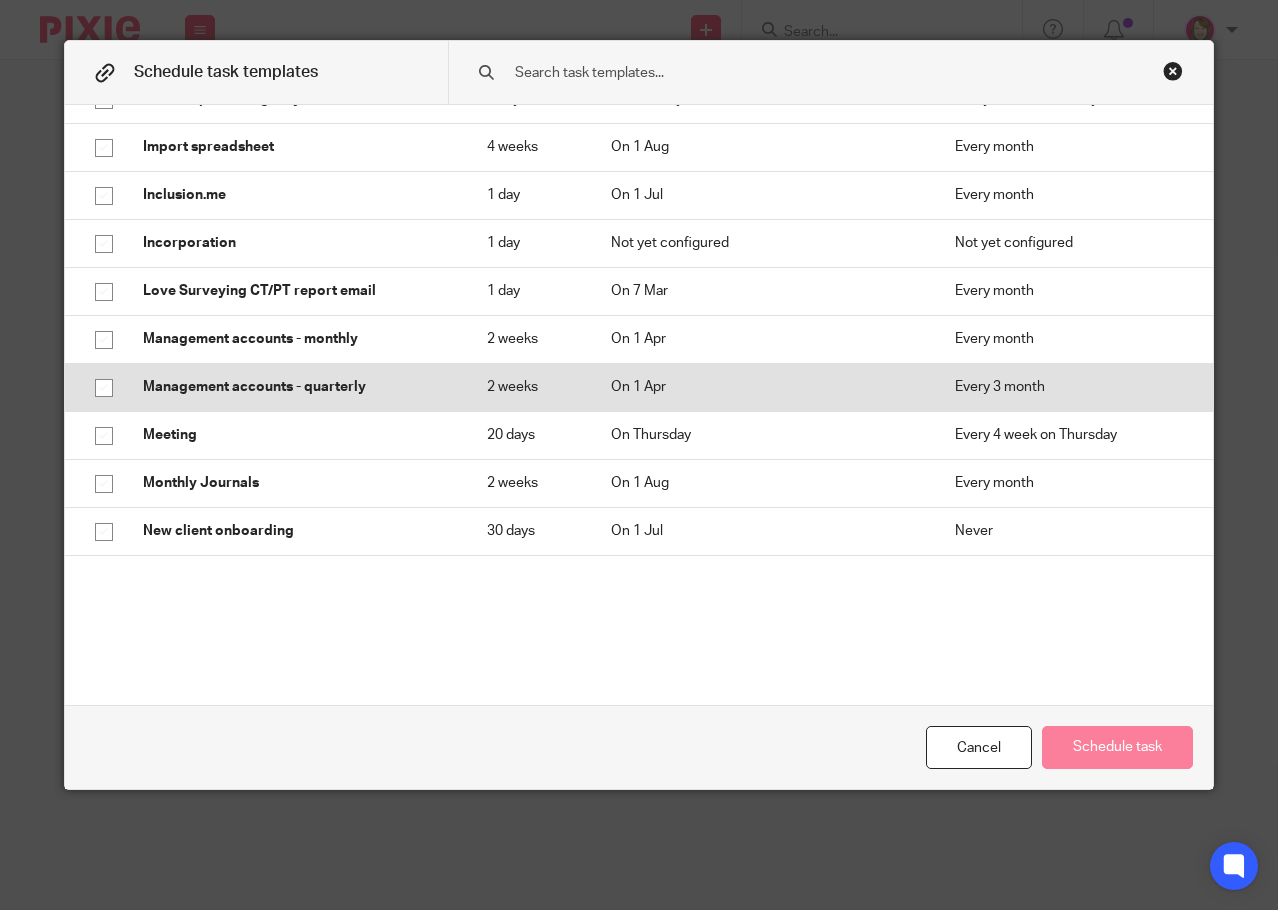 click 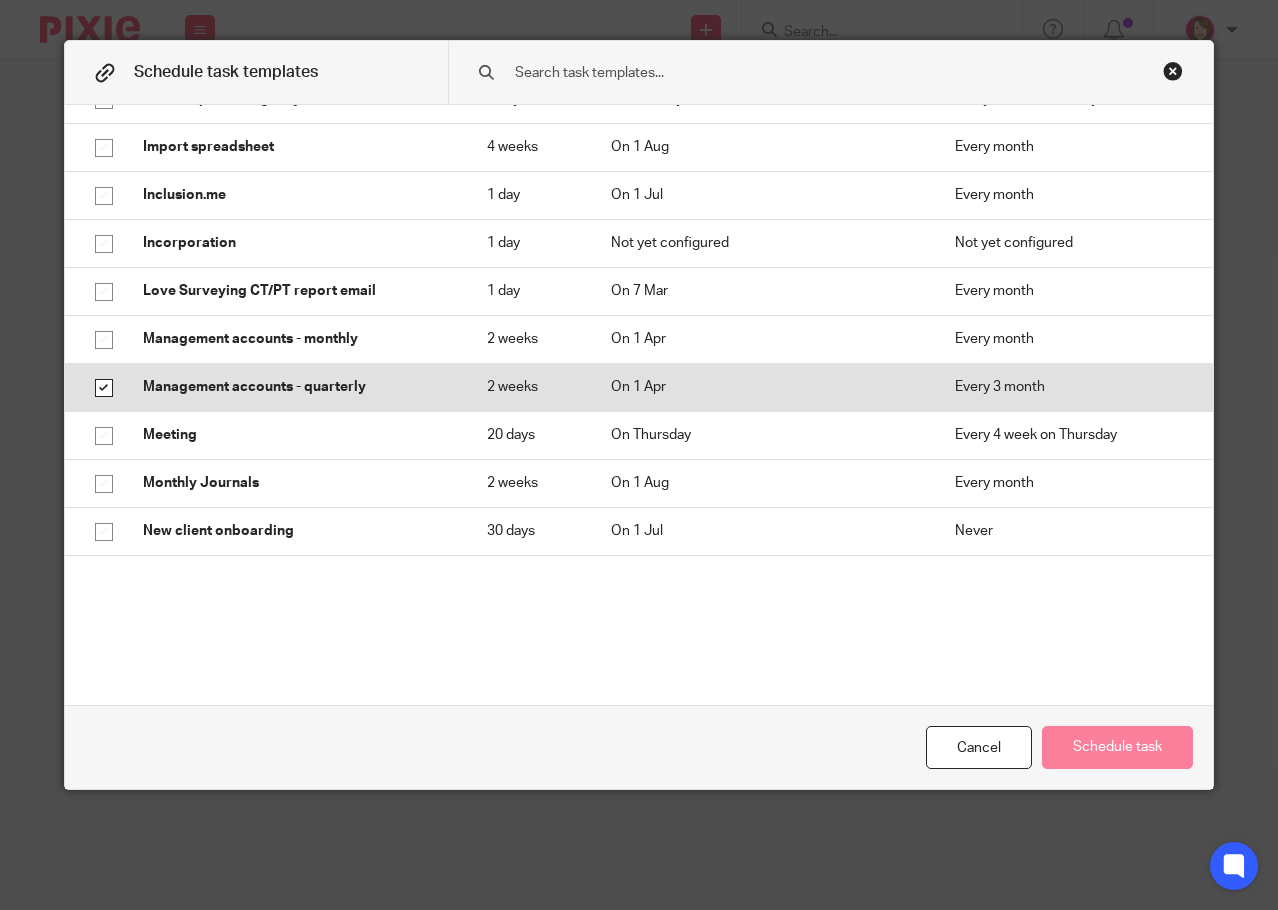 checkbox on "true" 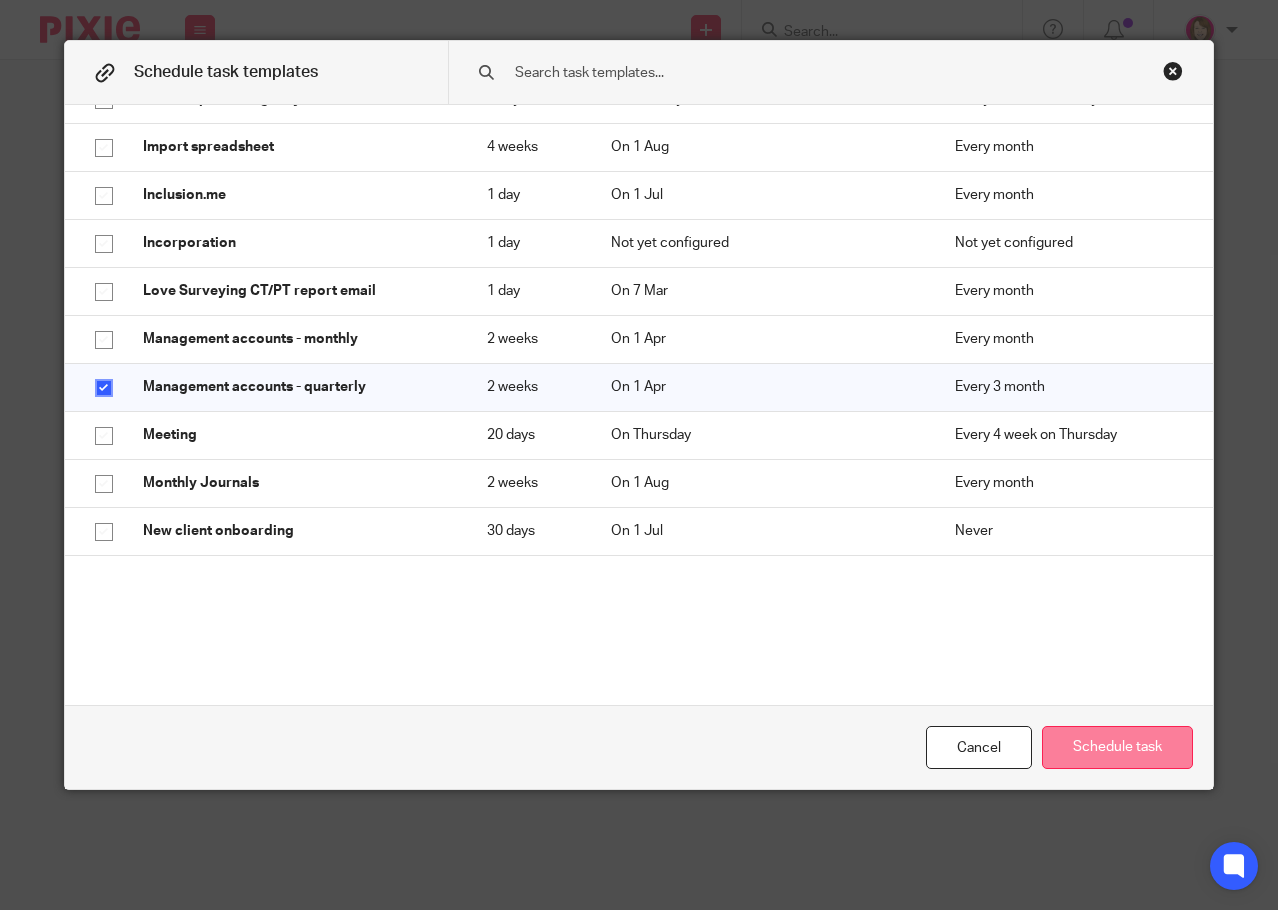 click on "Schedule task" 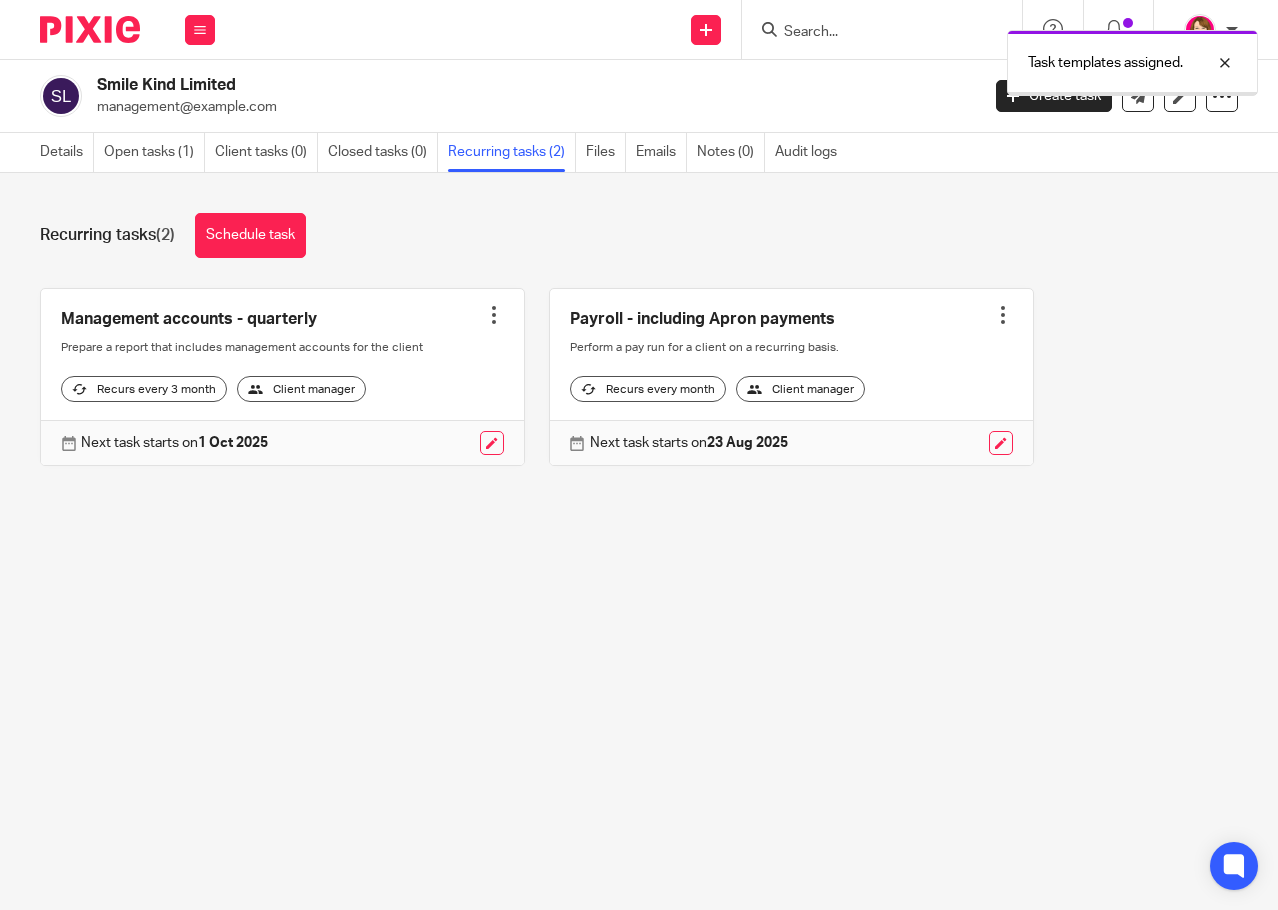 scroll, scrollTop: 0, scrollLeft: 0, axis: both 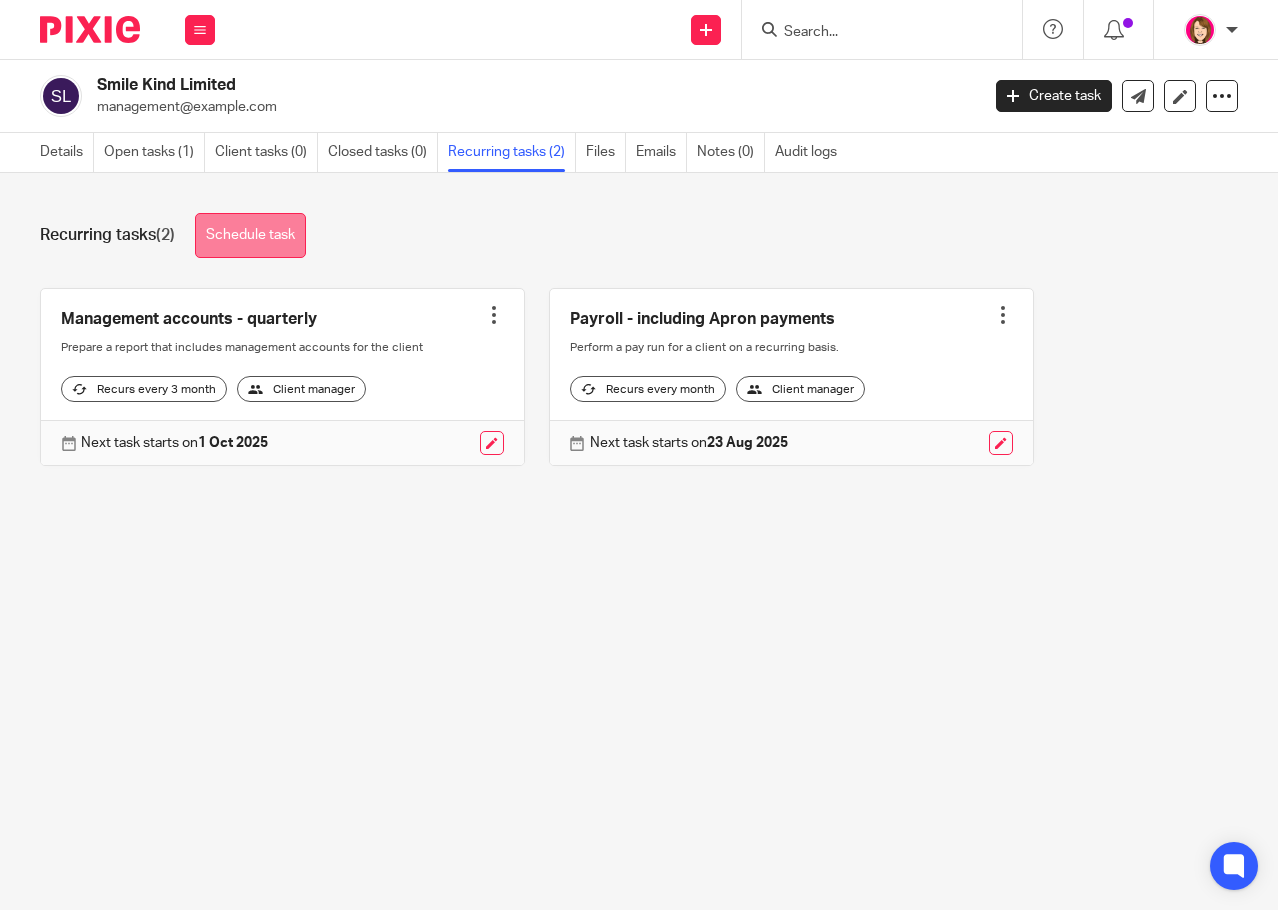 click on "Schedule task" at bounding box center (250, 235) 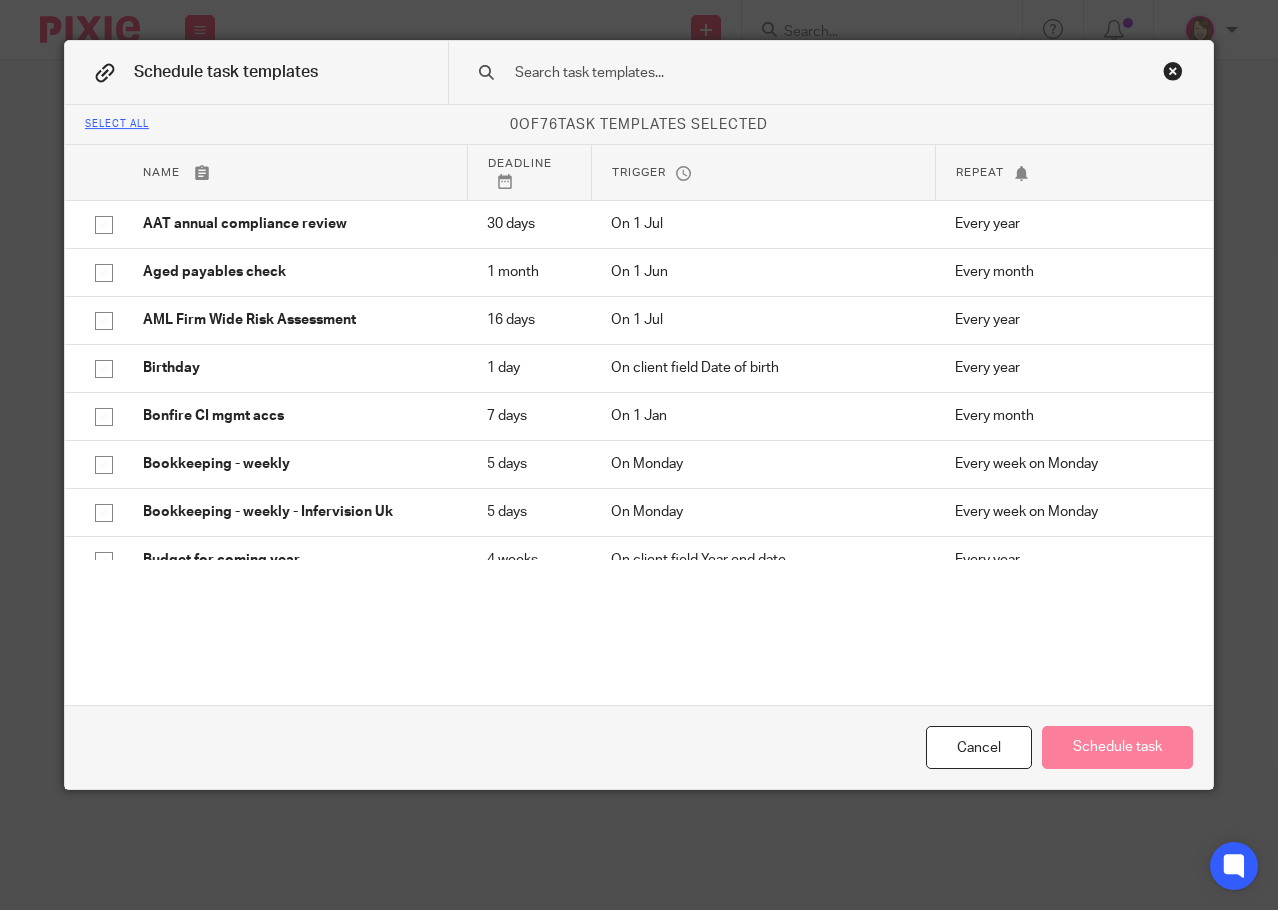 scroll, scrollTop: 0, scrollLeft: 0, axis: both 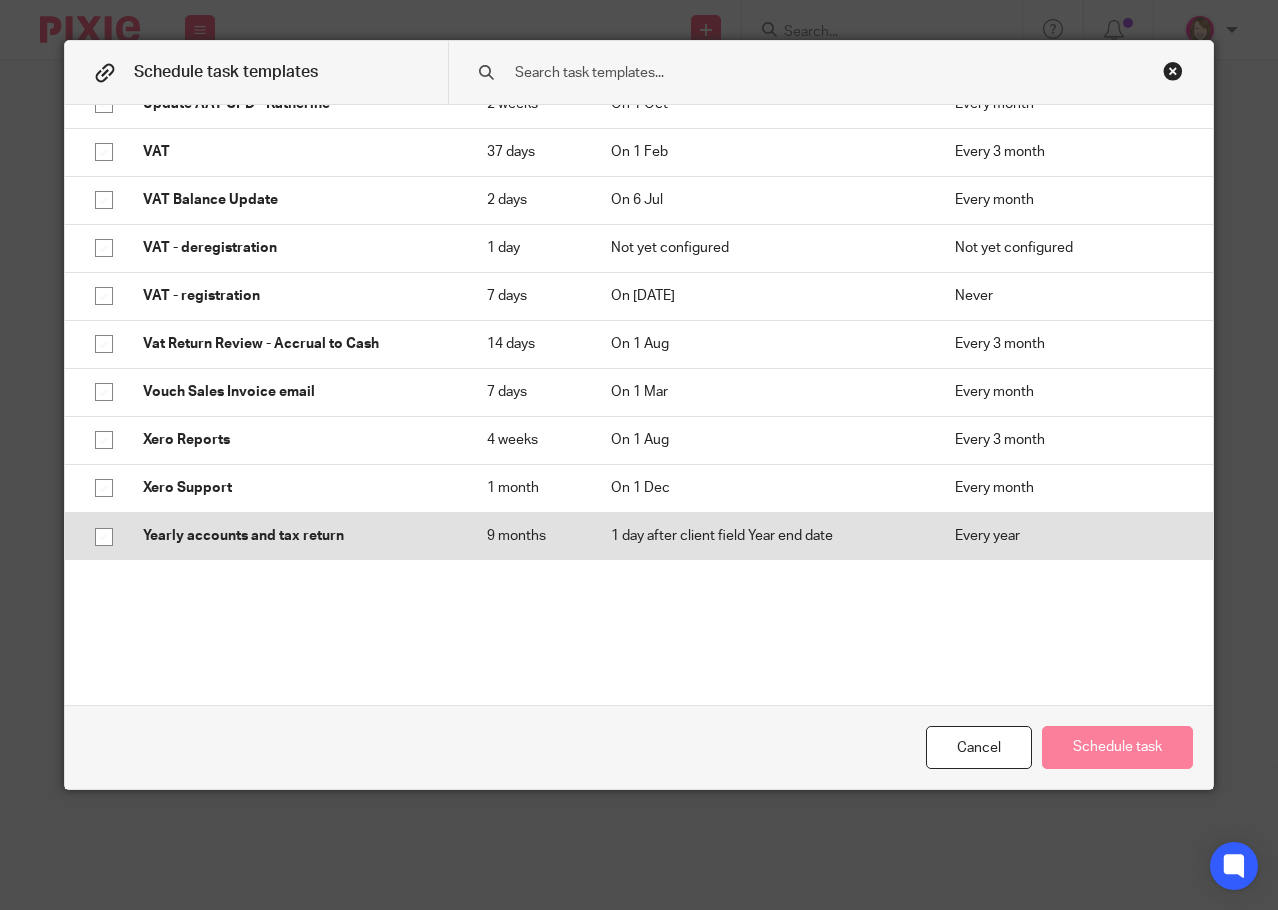 click at bounding box center (104, 537) 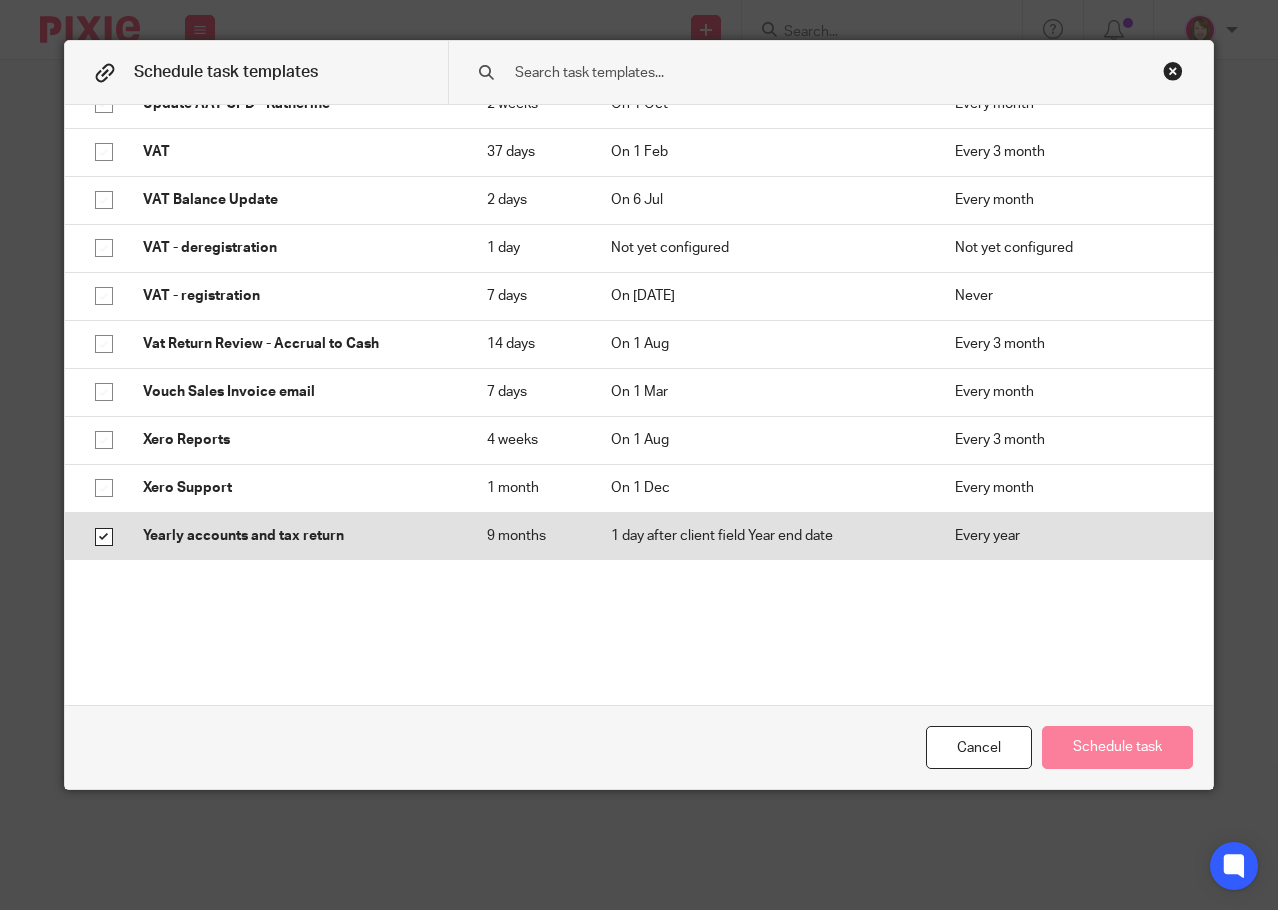 checkbox on "true" 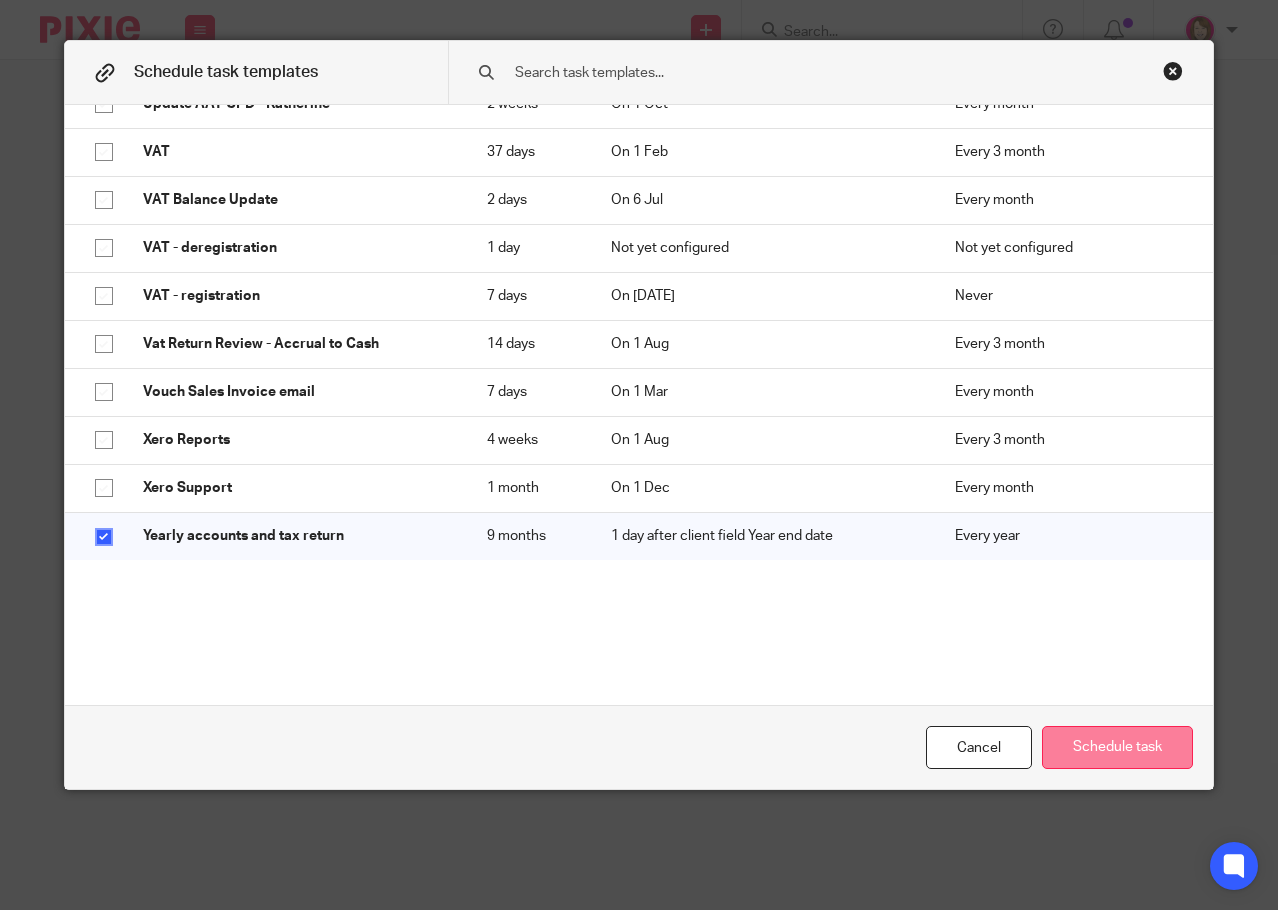 click on "Schedule task" at bounding box center (1117, 747) 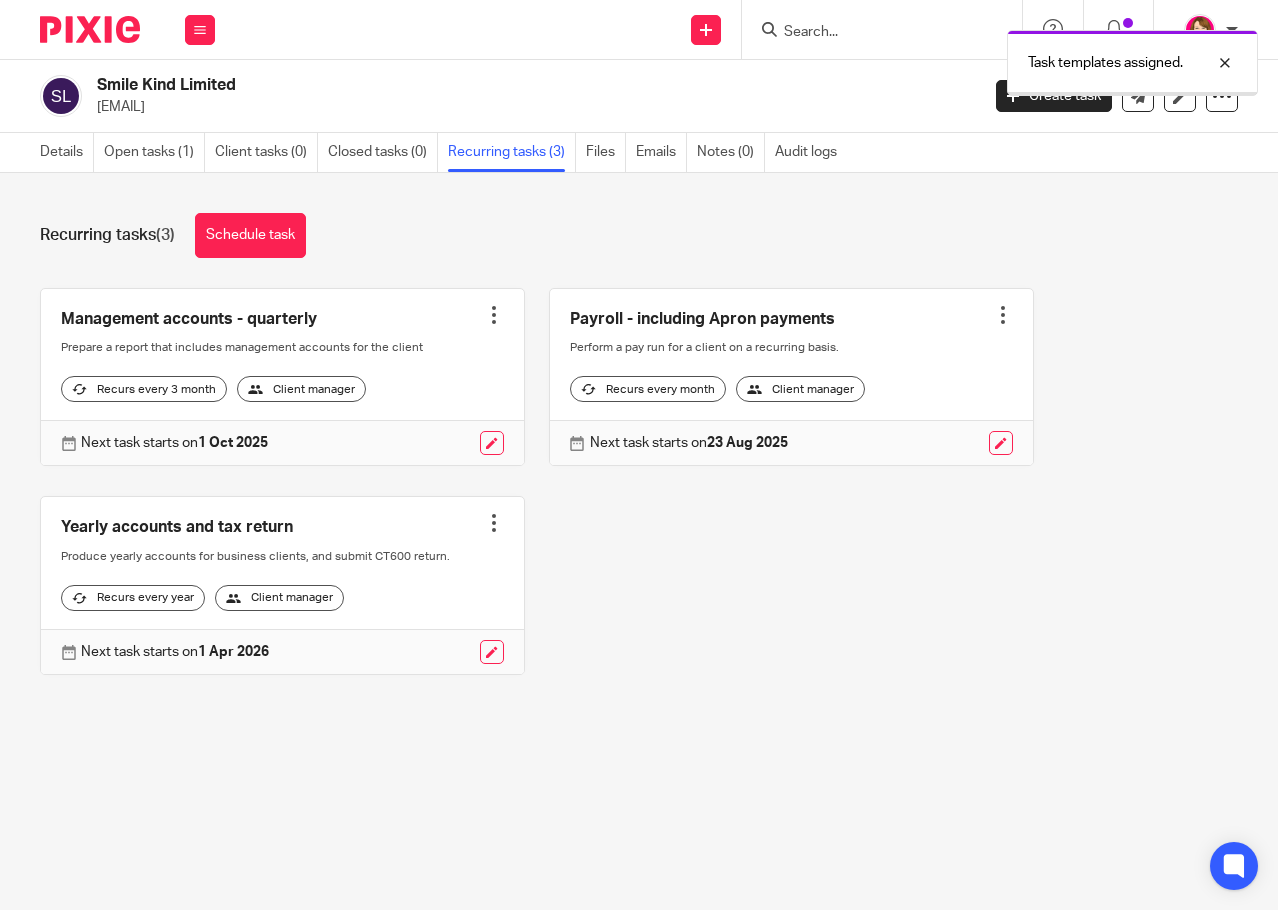 scroll, scrollTop: 0, scrollLeft: 0, axis: both 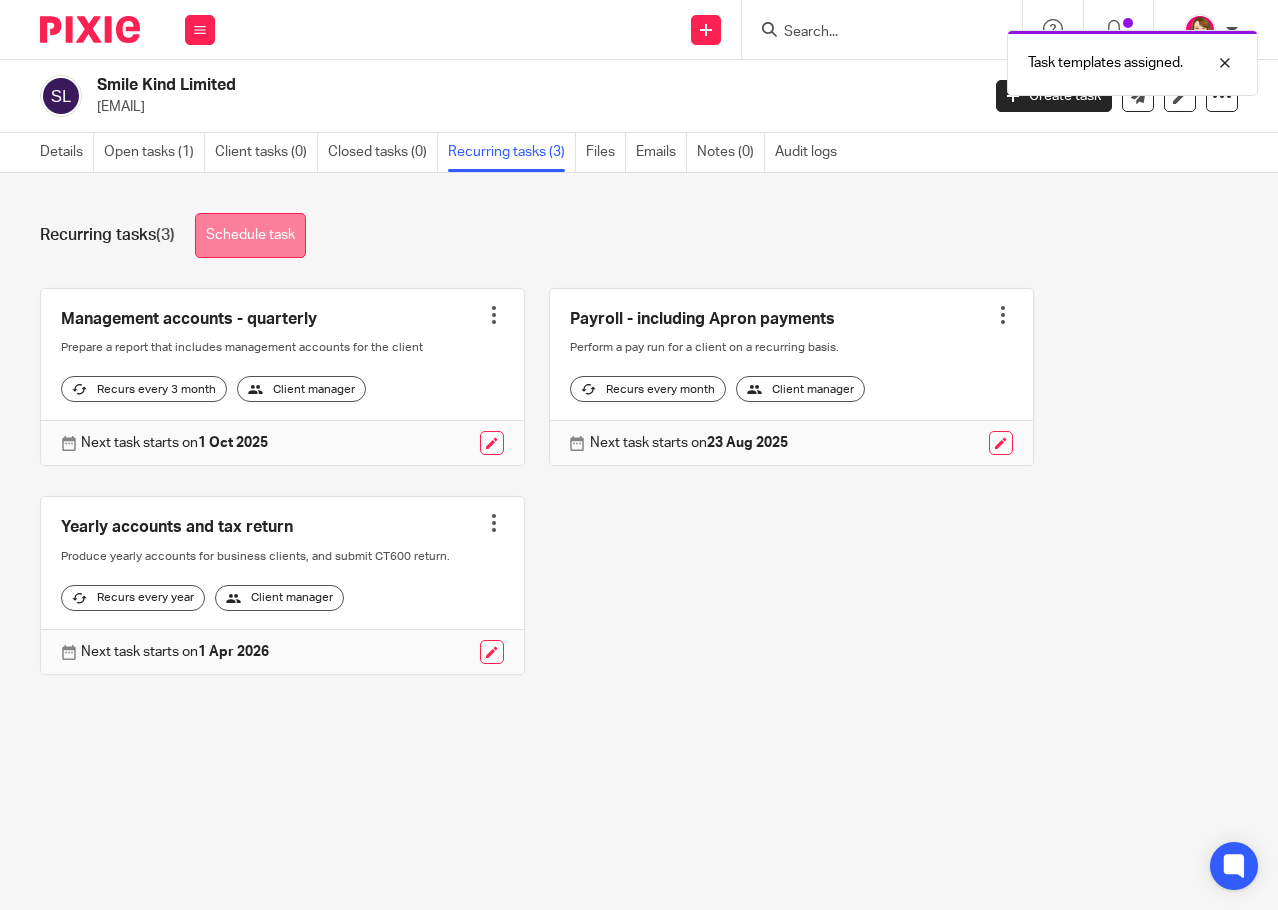 click on "Schedule task" at bounding box center (250, 235) 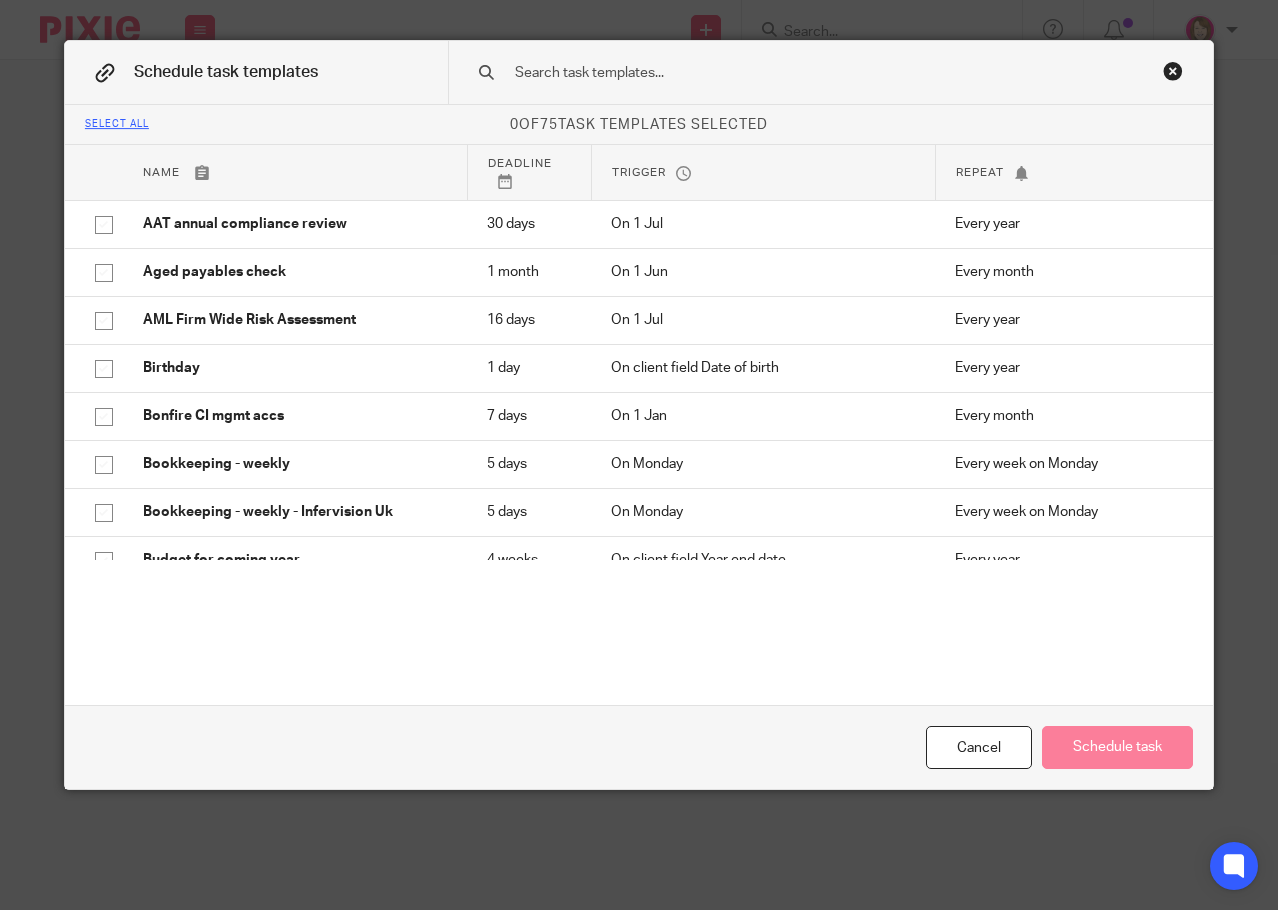 scroll, scrollTop: 0, scrollLeft: 0, axis: both 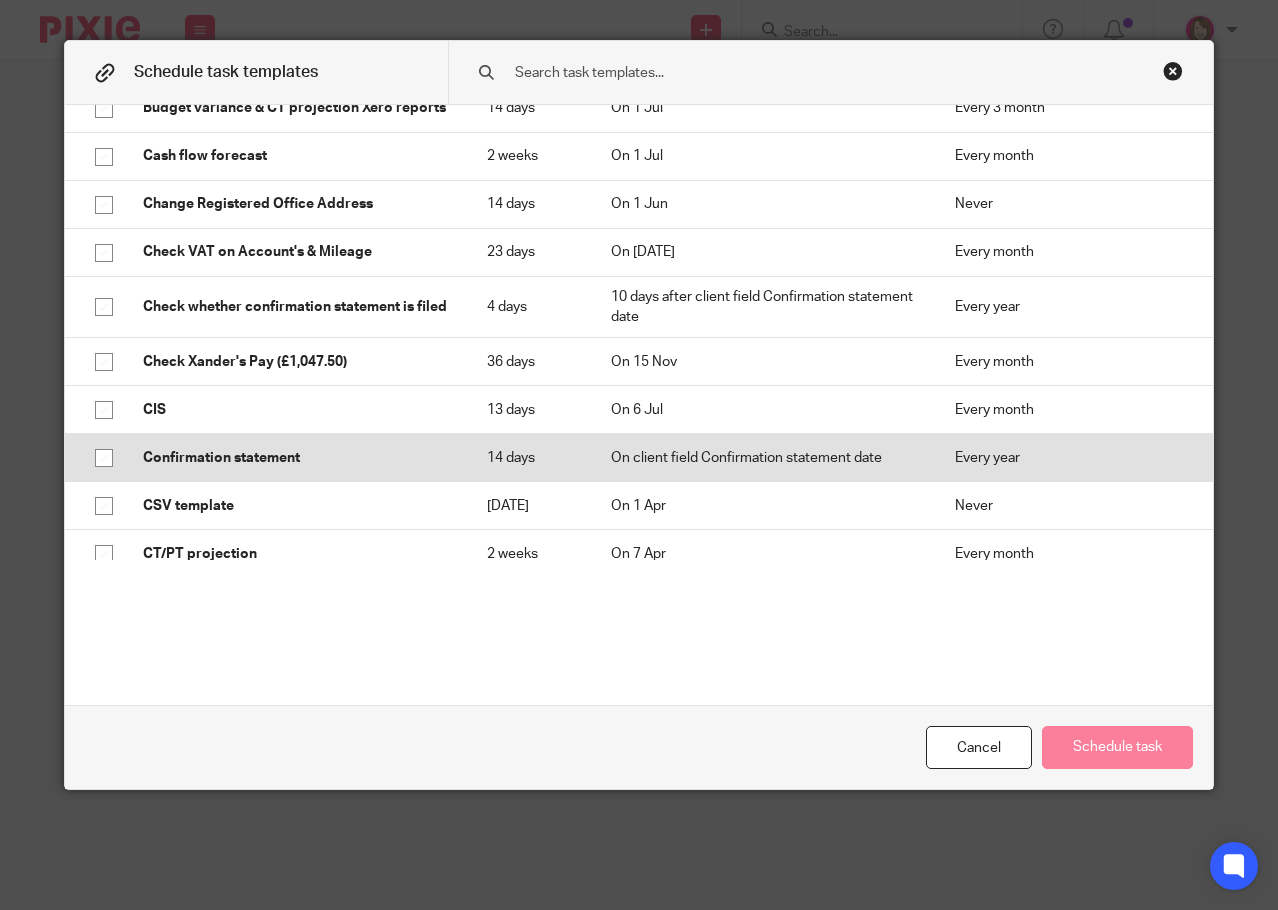 click at bounding box center [104, 458] 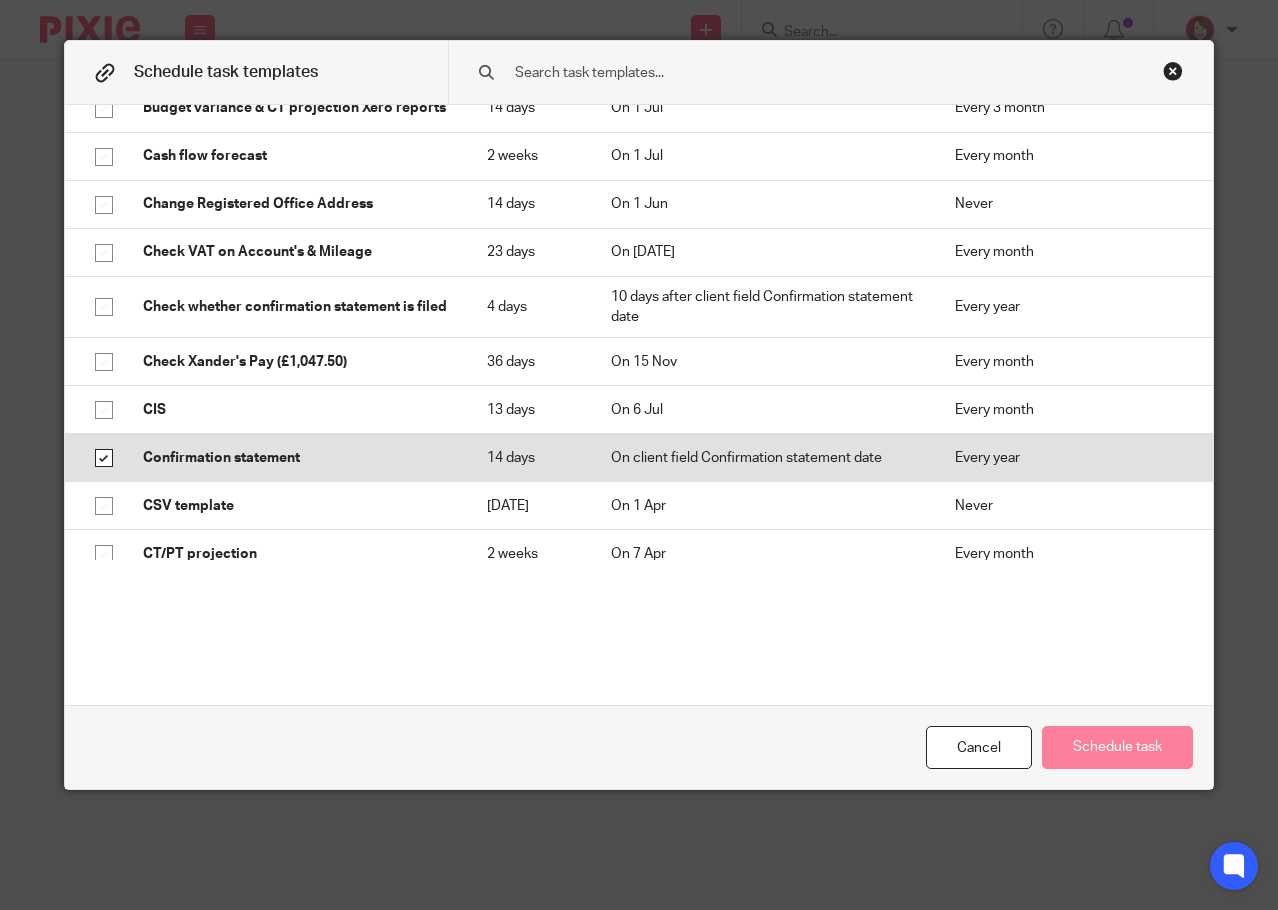 checkbox on "true" 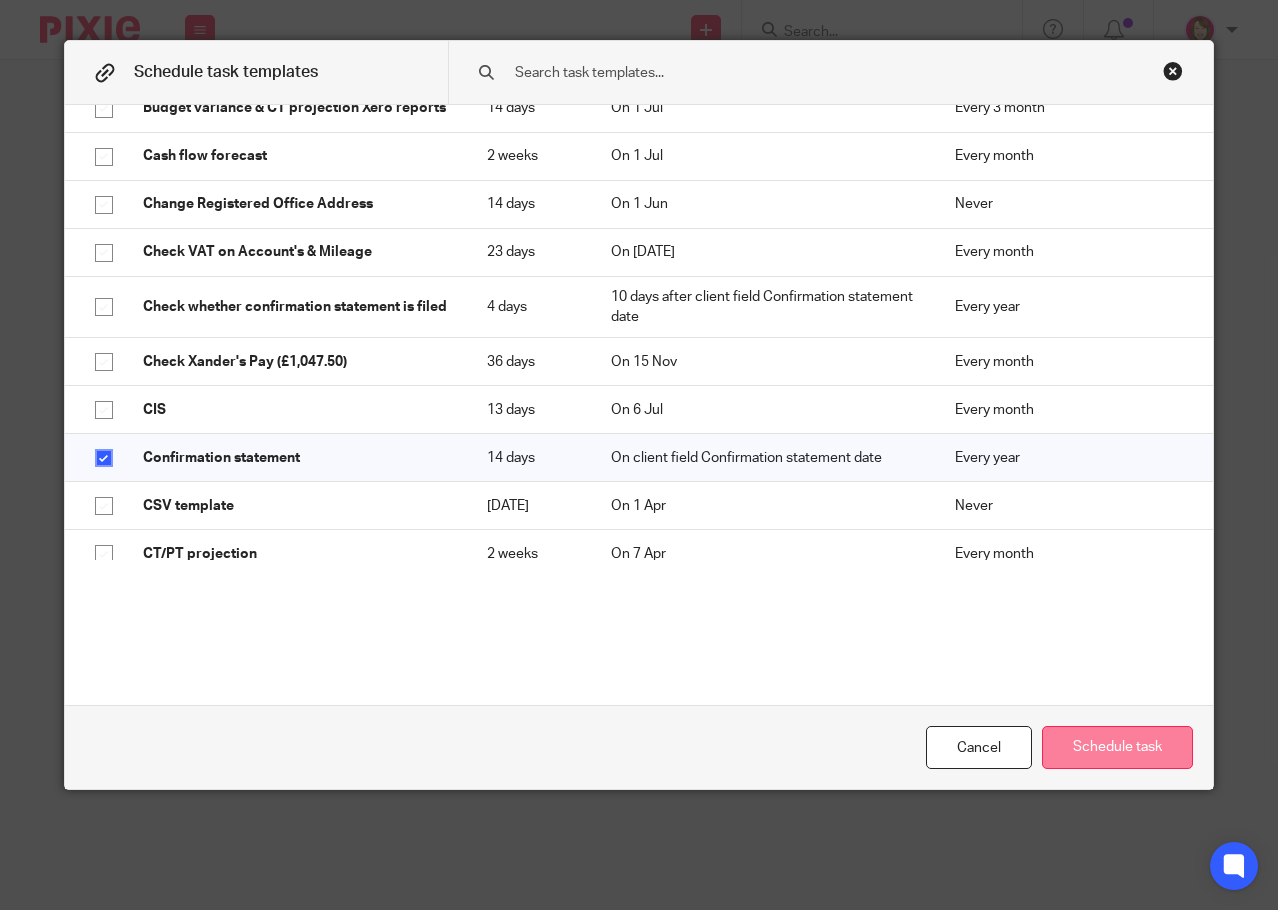 click on "Schedule task" at bounding box center (1117, 747) 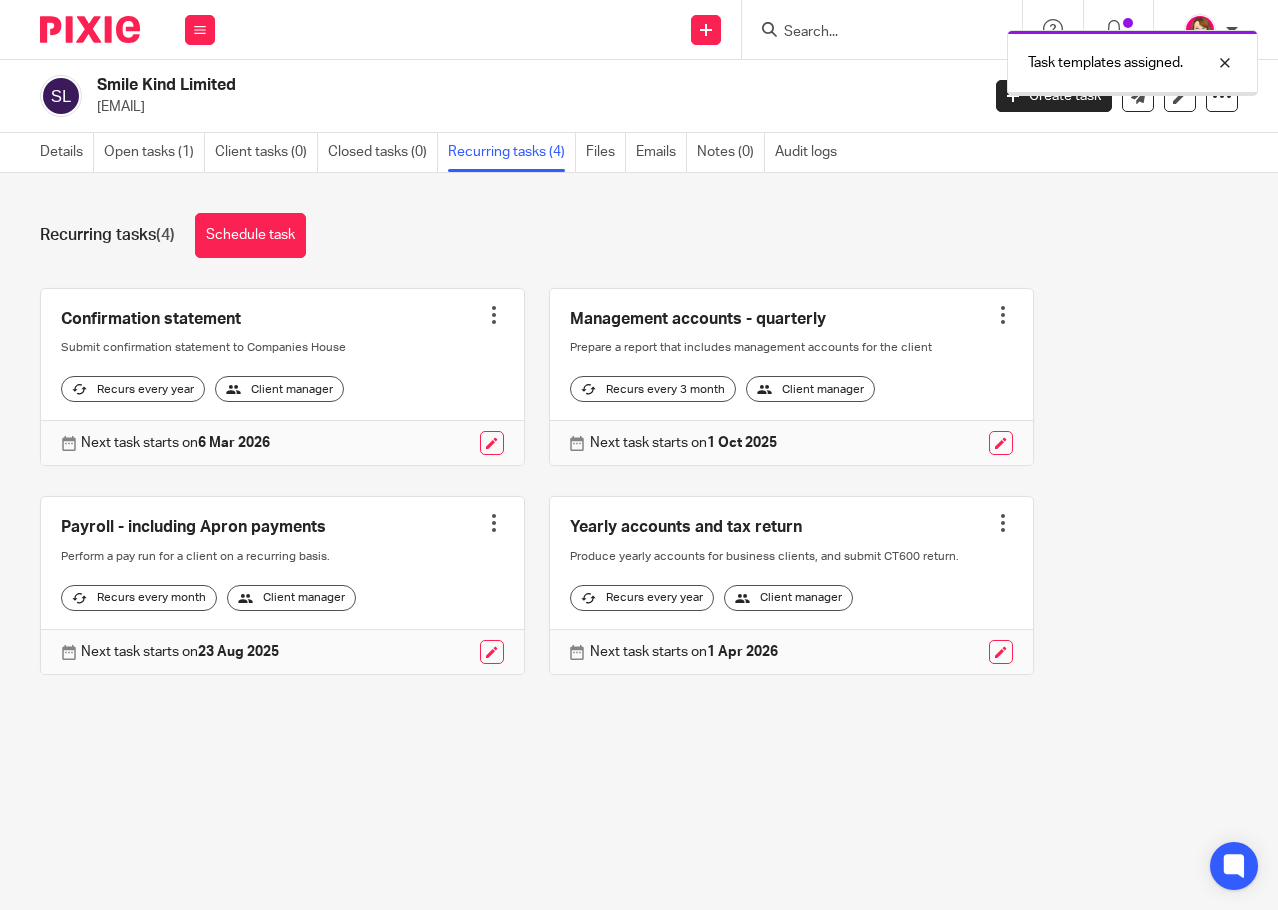 scroll, scrollTop: 0, scrollLeft: 0, axis: both 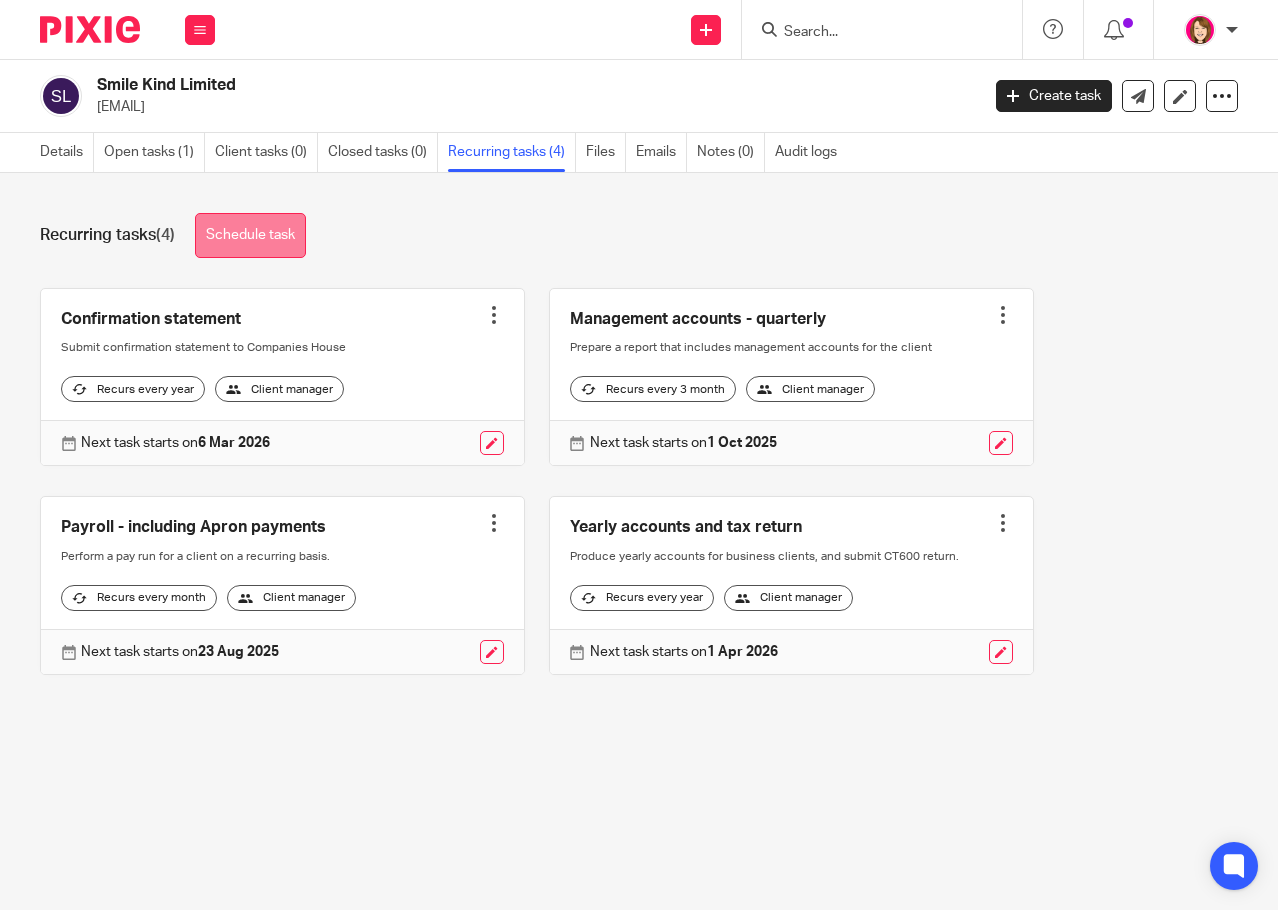 click on "Schedule task" at bounding box center (250, 235) 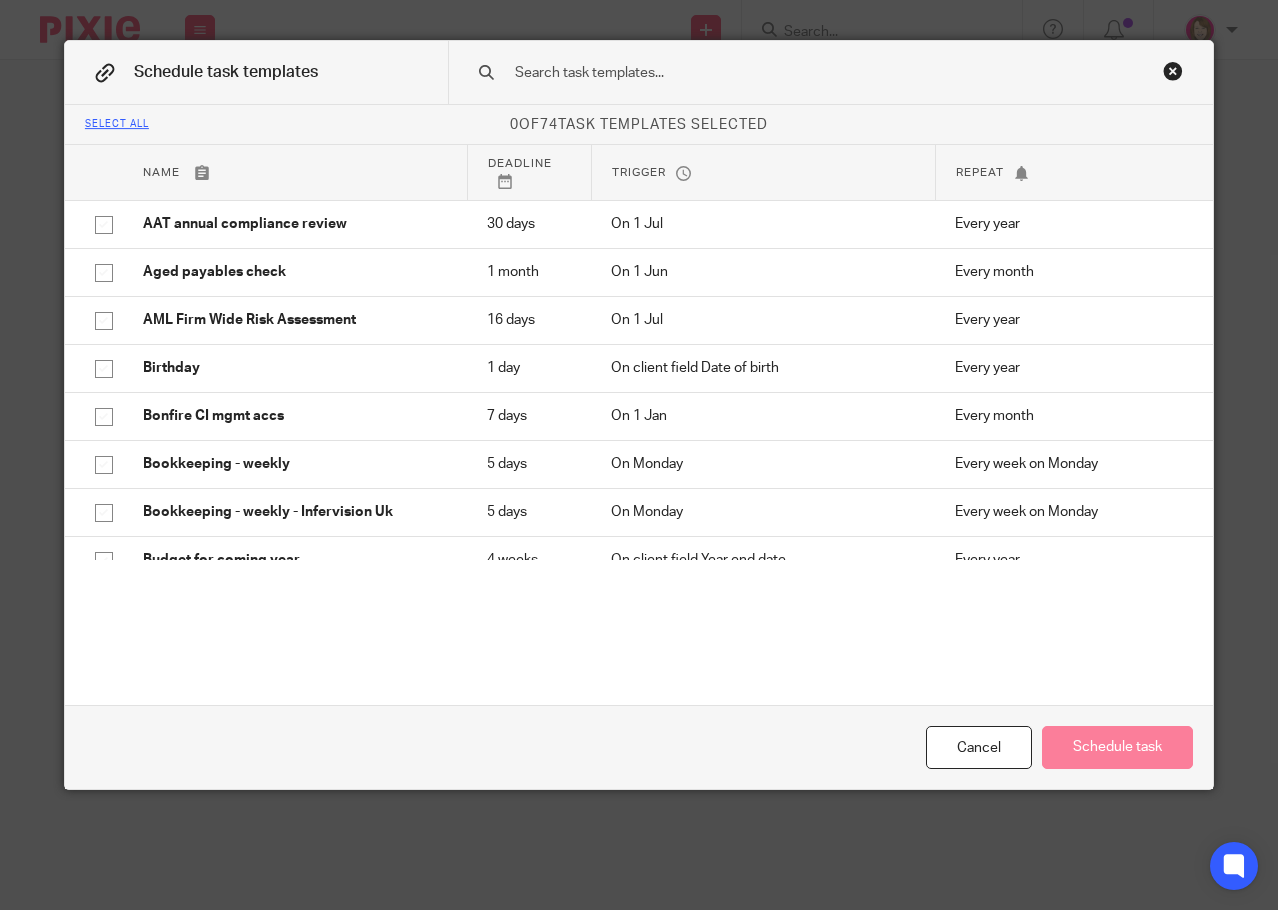 scroll, scrollTop: 0, scrollLeft: 0, axis: both 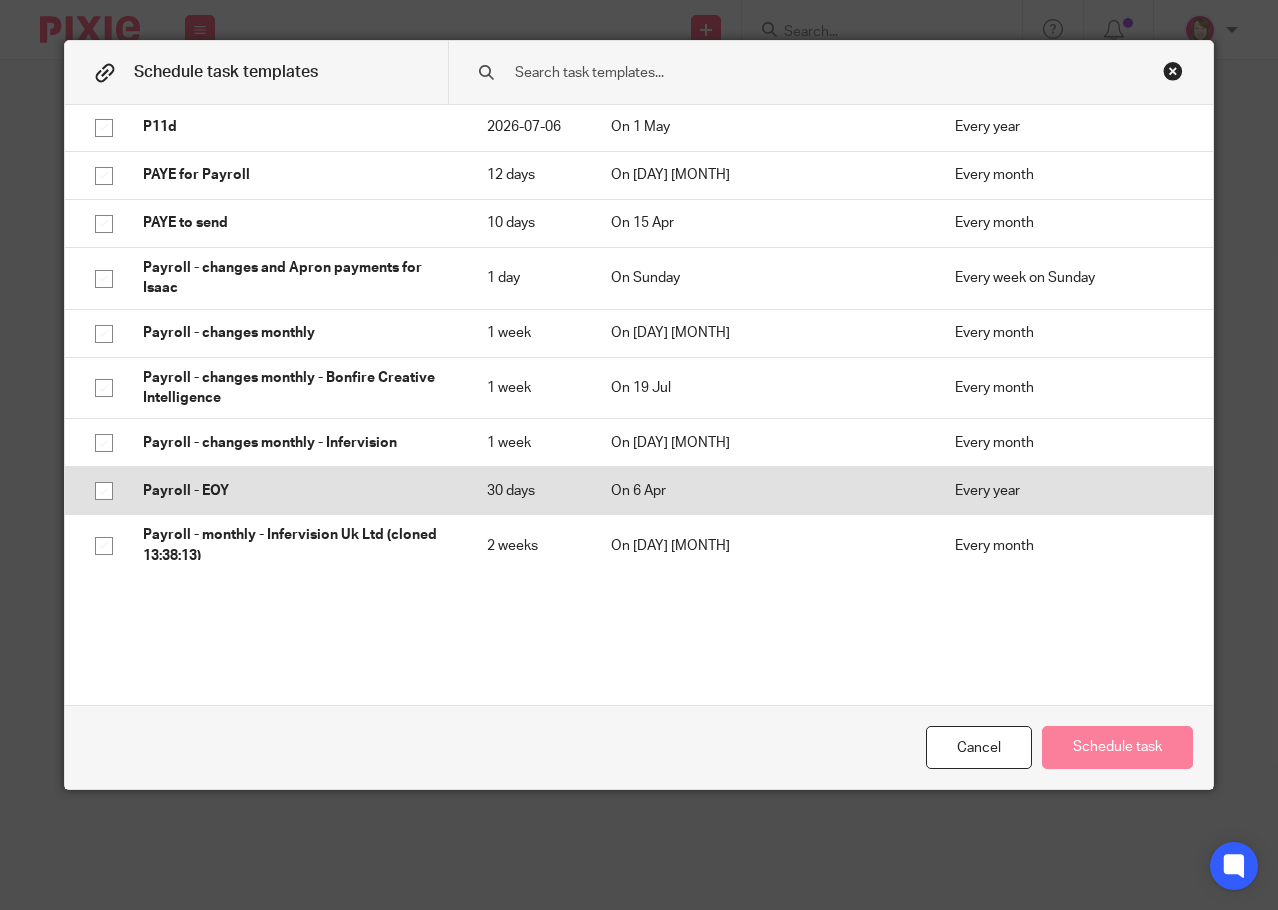 click 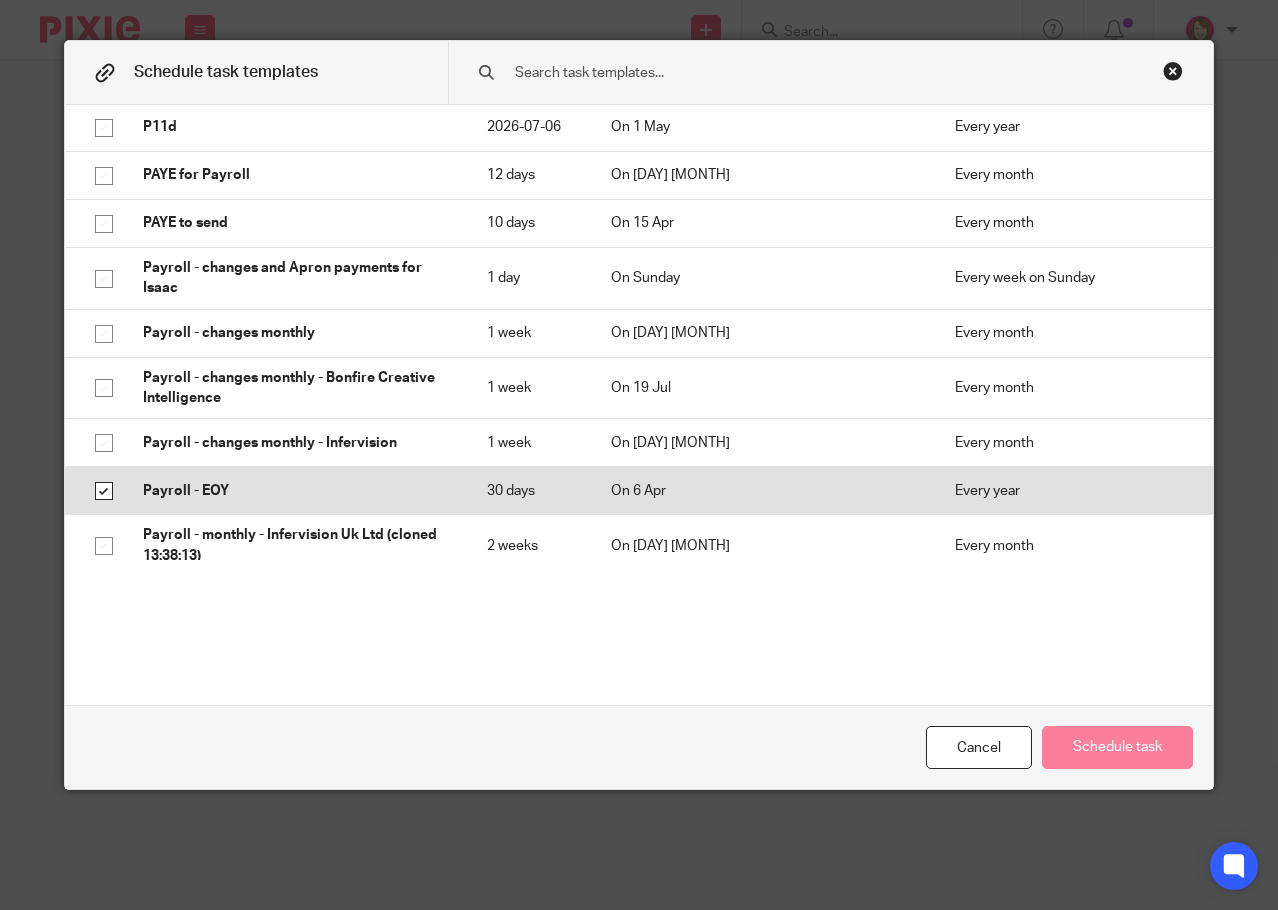 checkbox on "true" 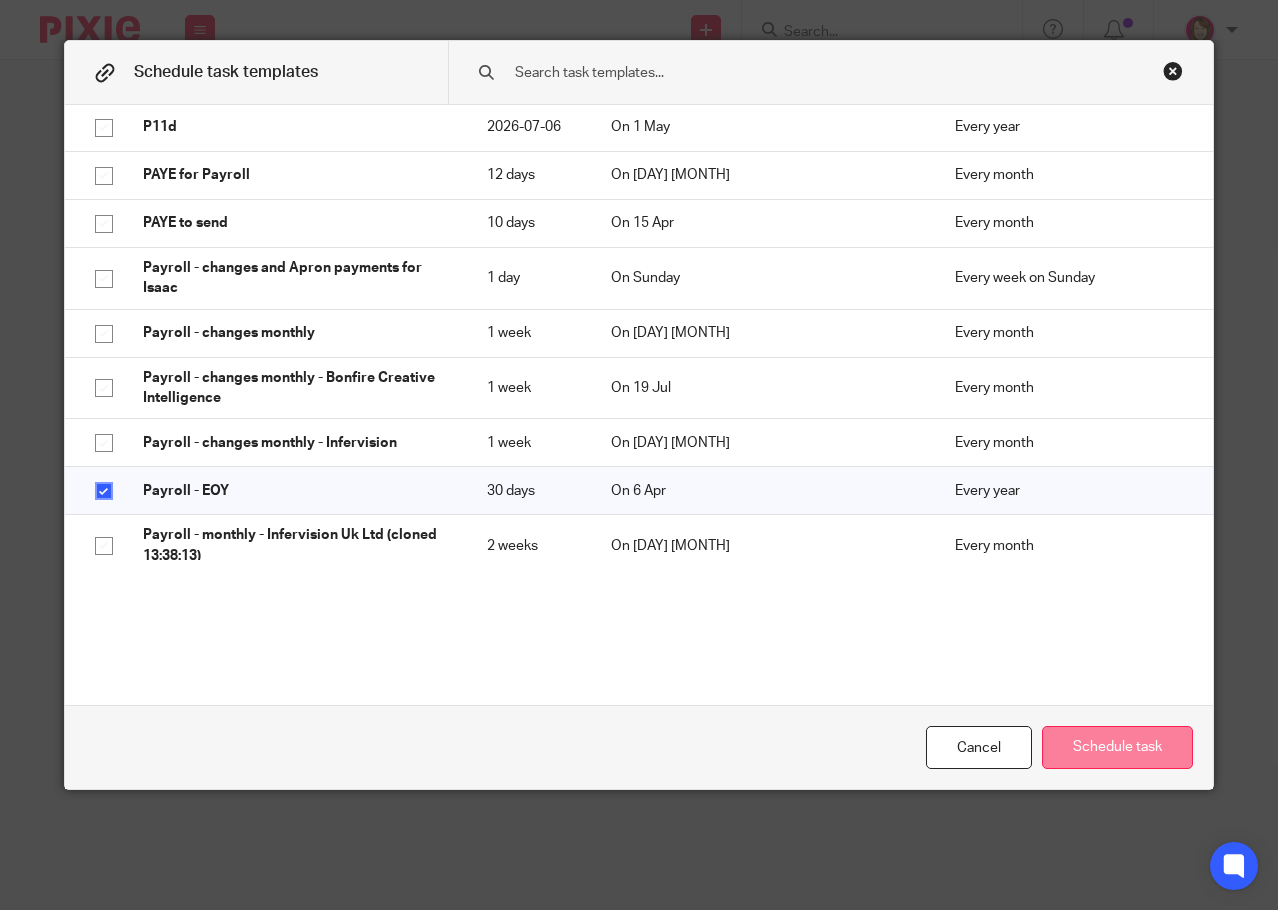 click on "Schedule task" 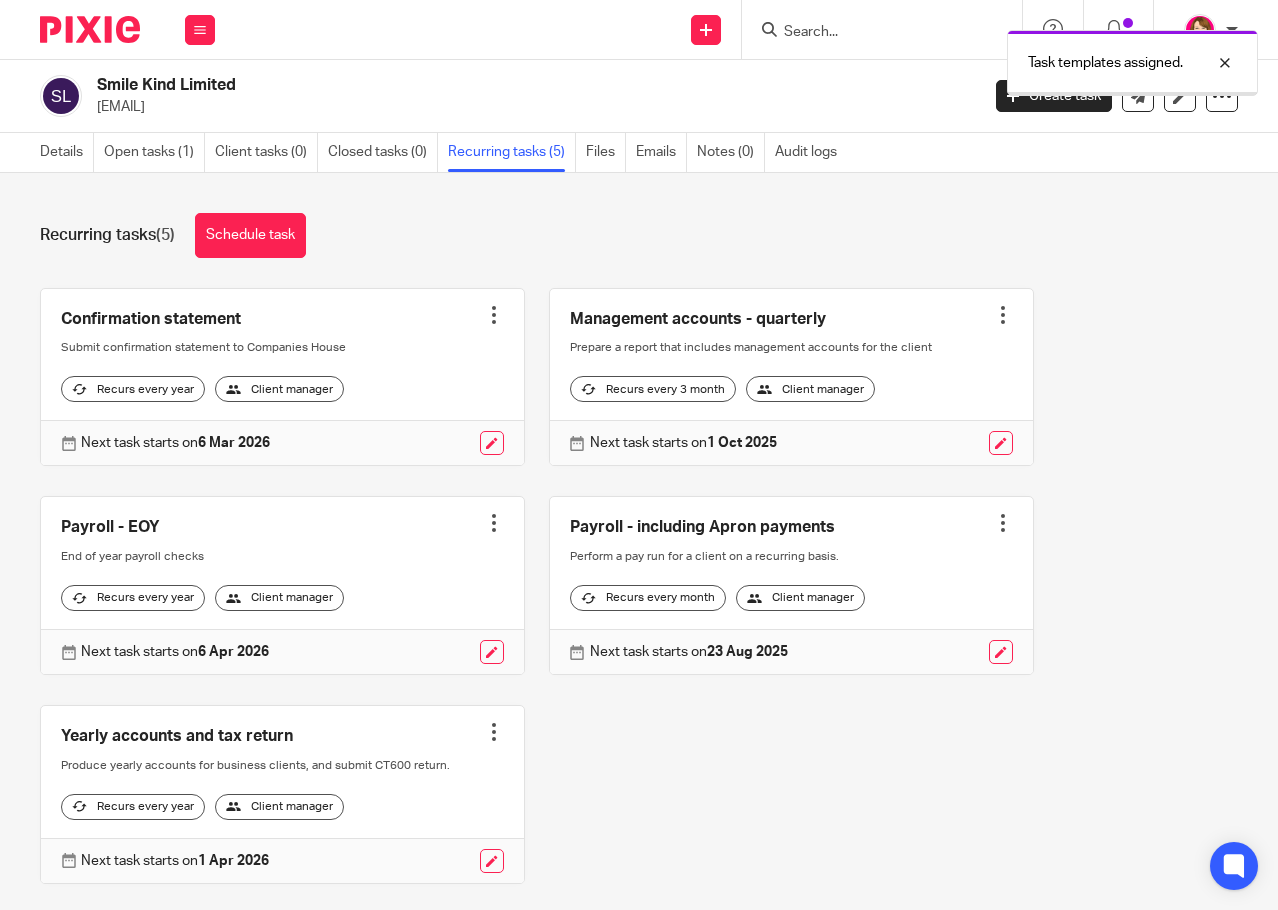scroll, scrollTop: 0, scrollLeft: 0, axis: both 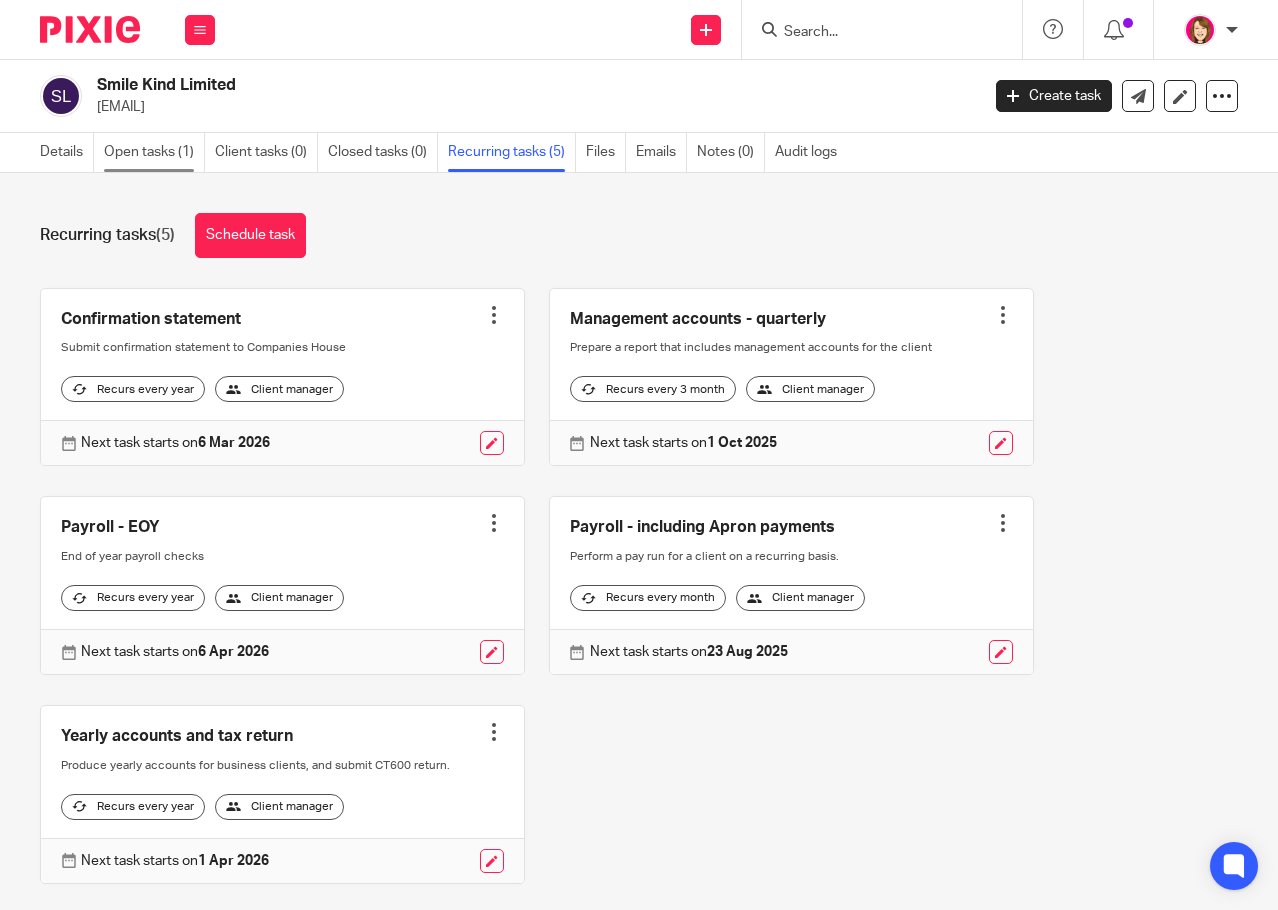 click on "Open tasks (1)" at bounding box center (154, 152) 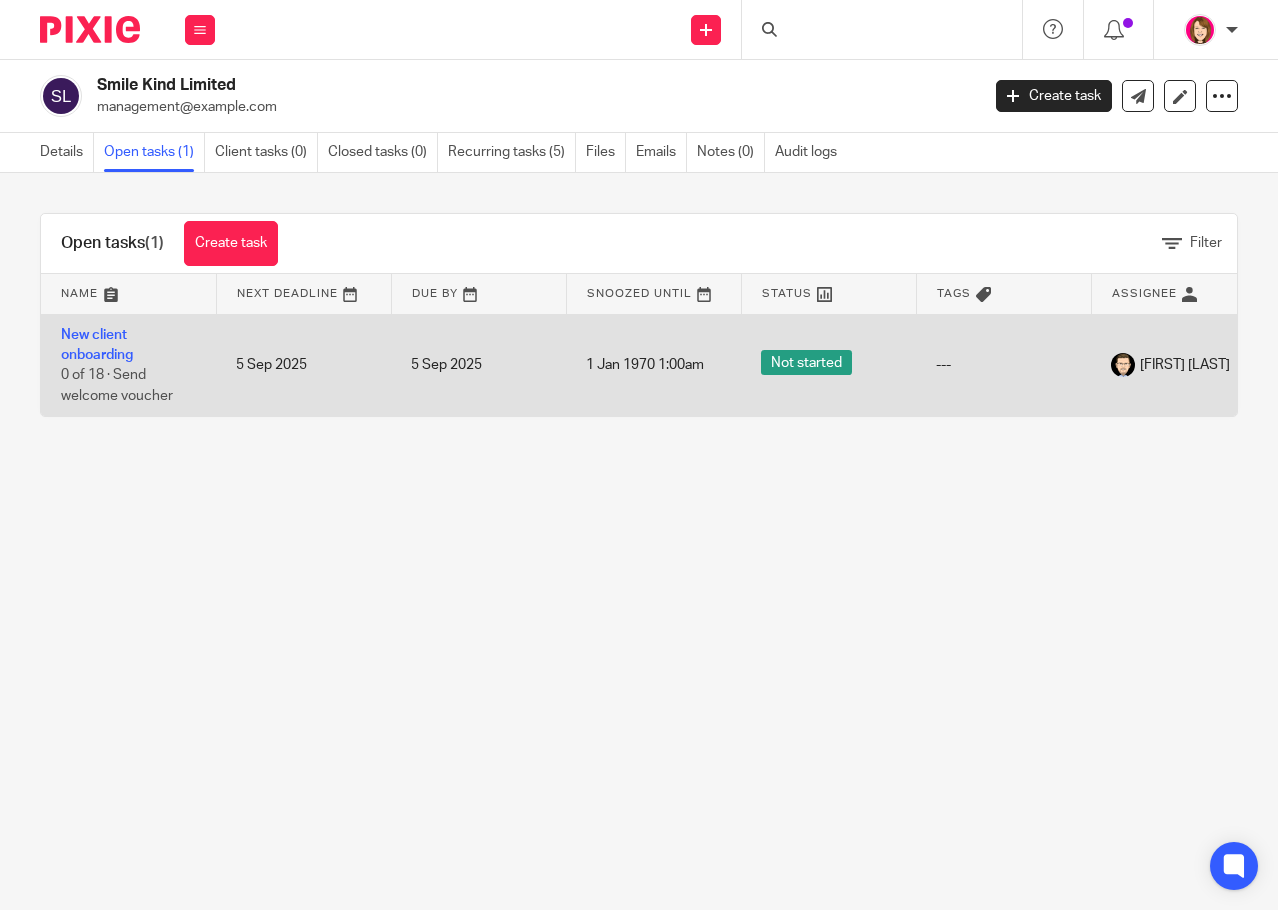 scroll, scrollTop: 0, scrollLeft: 0, axis: both 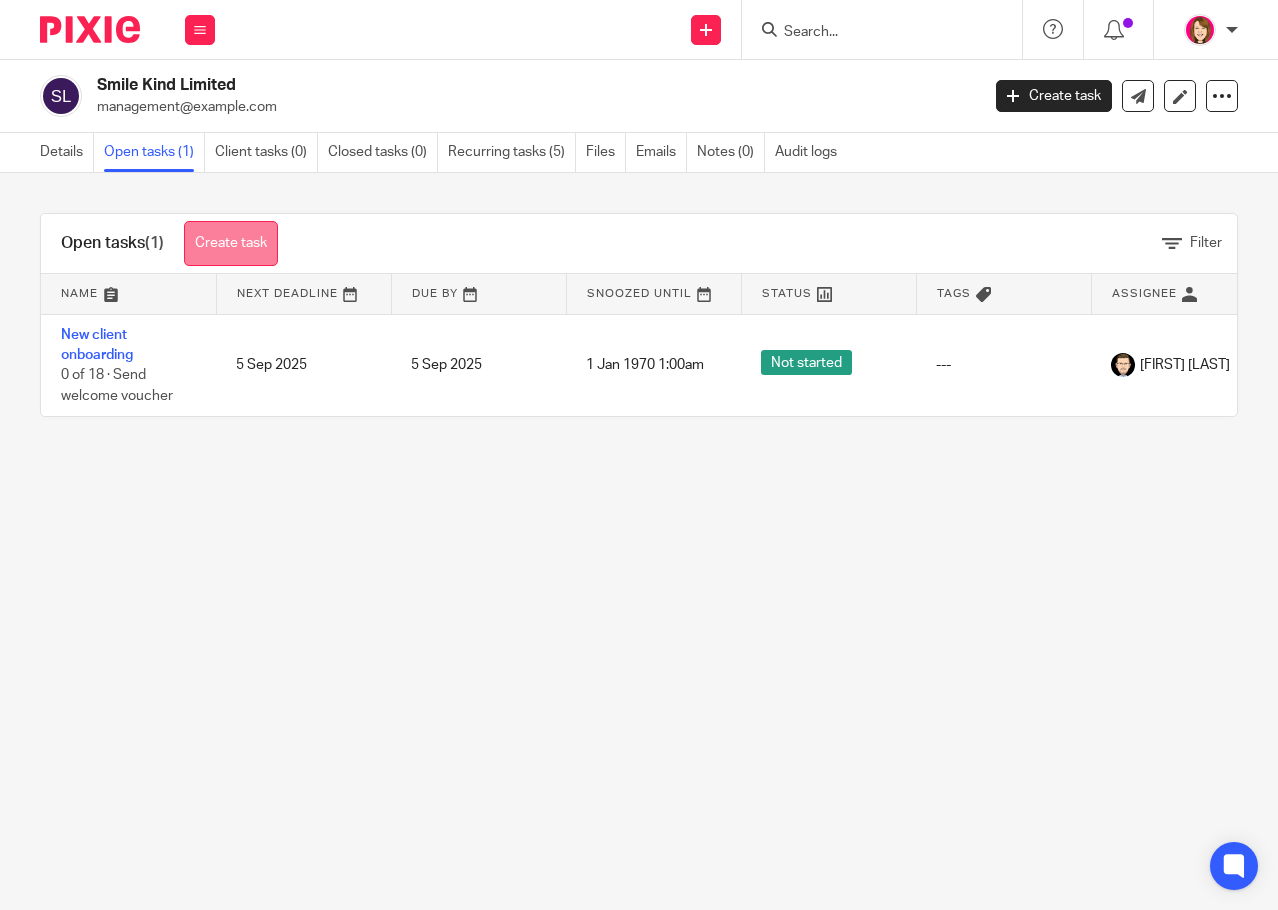 click on "Create task" at bounding box center (231, 243) 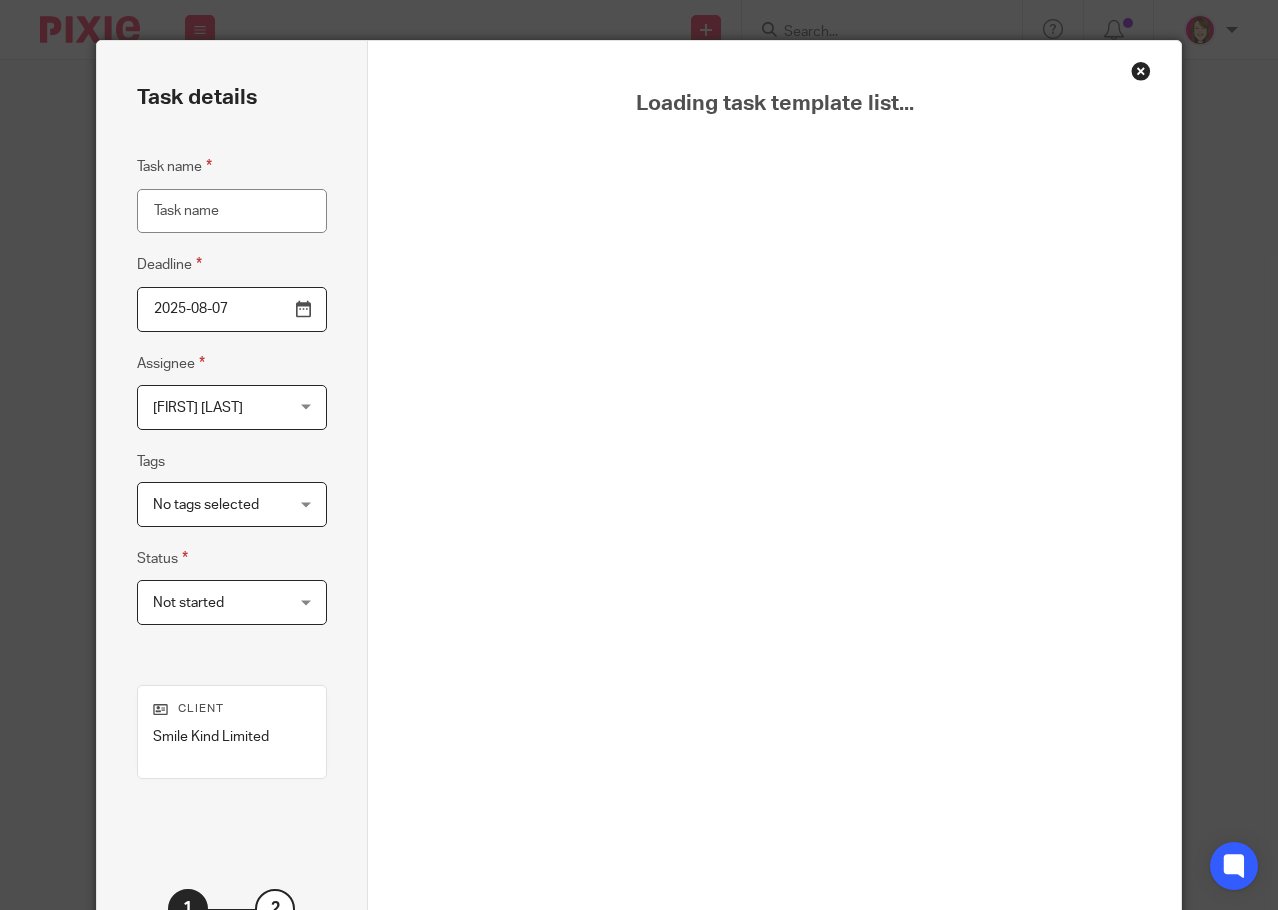 scroll, scrollTop: 0, scrollLeft: 0, axis: both 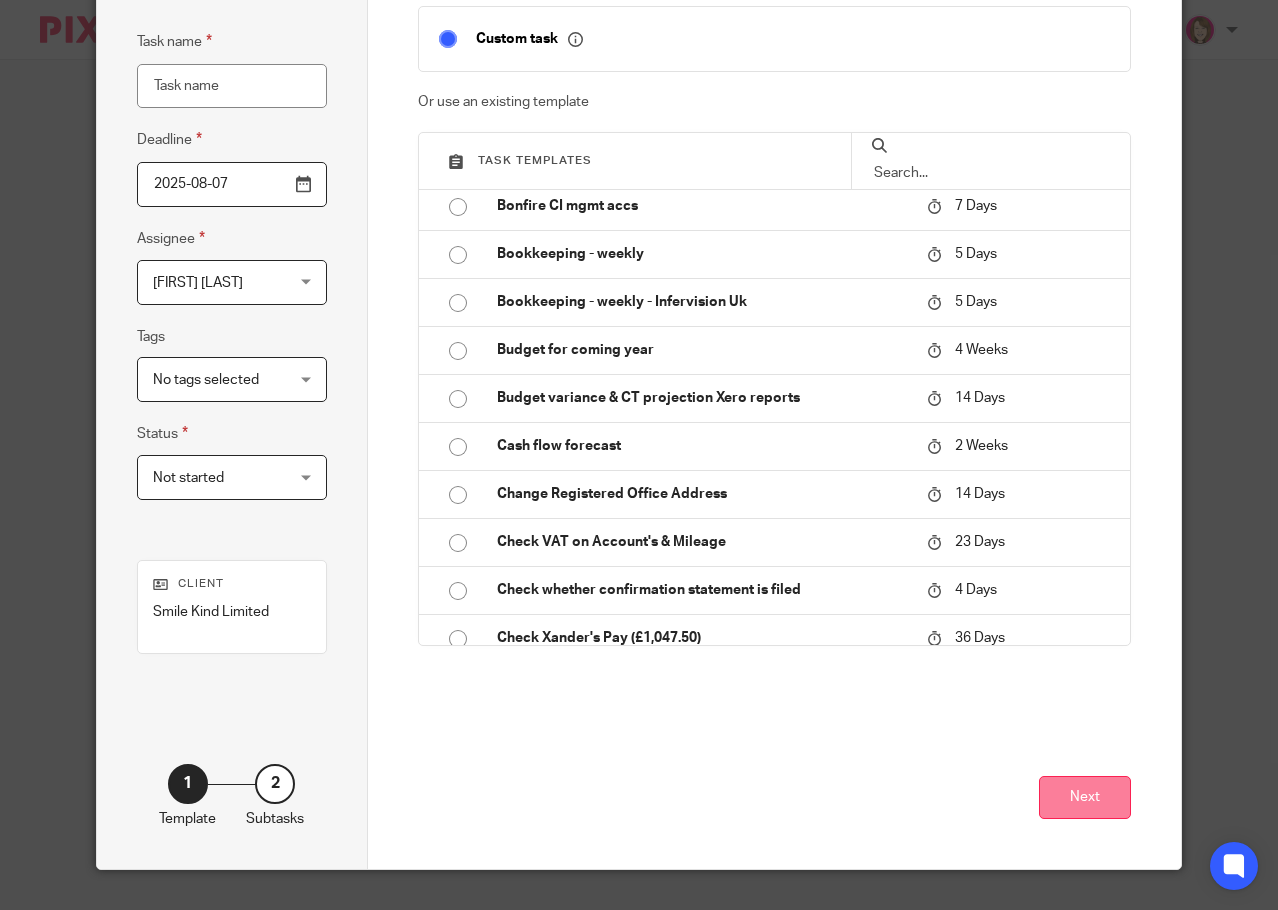 click on "Next" at bounding box center (1085, 797) 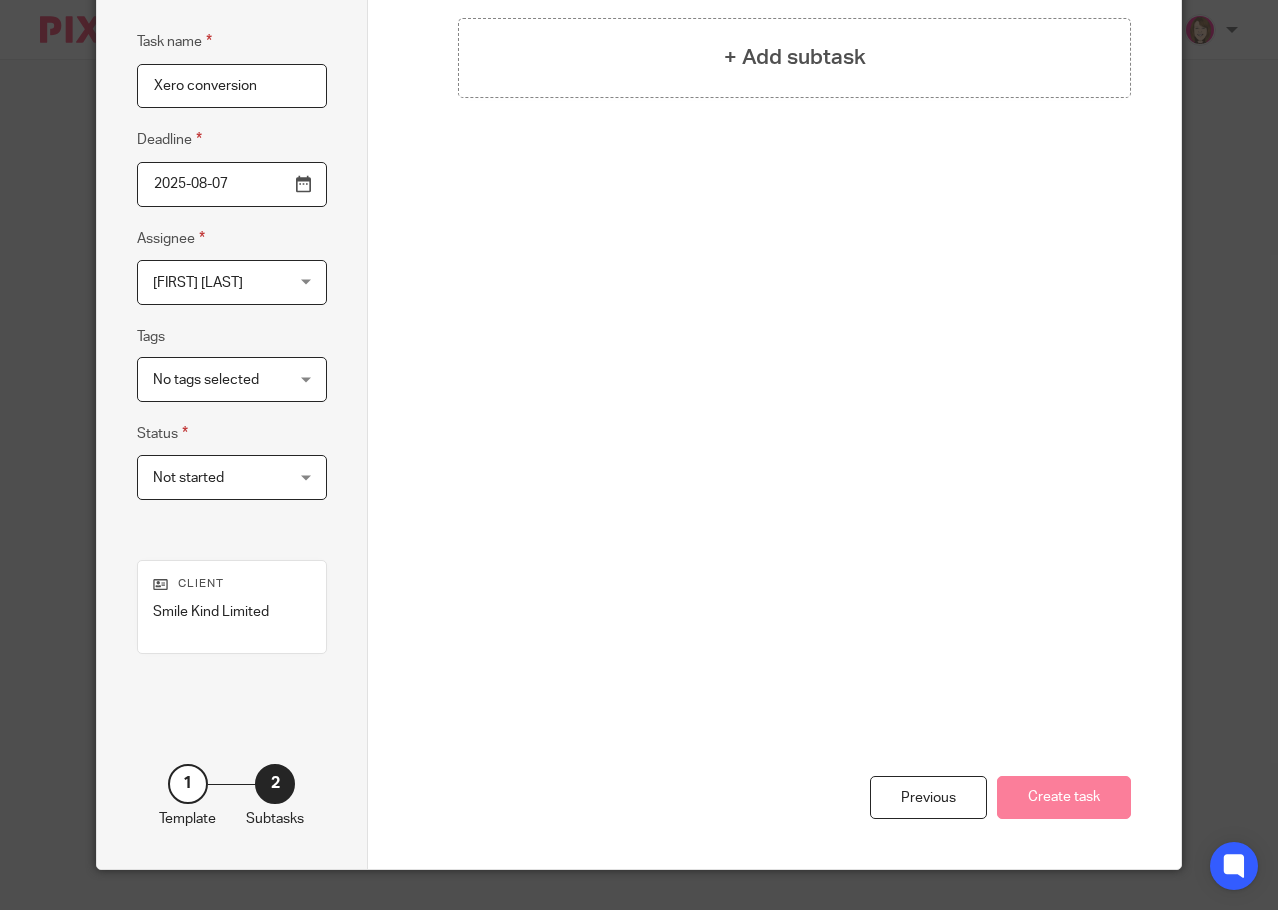 type on "Xero conversion" 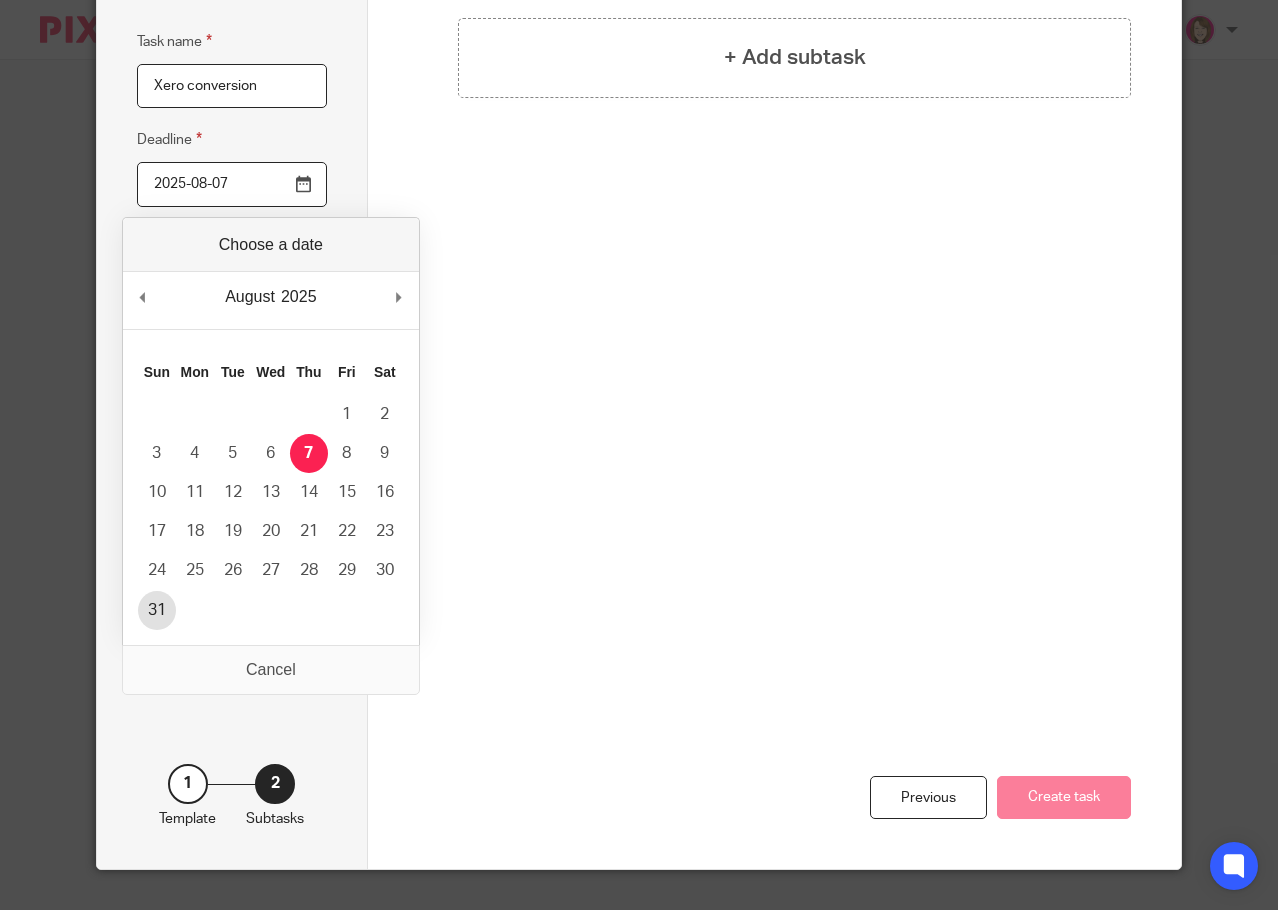 type on "2025-08-31" 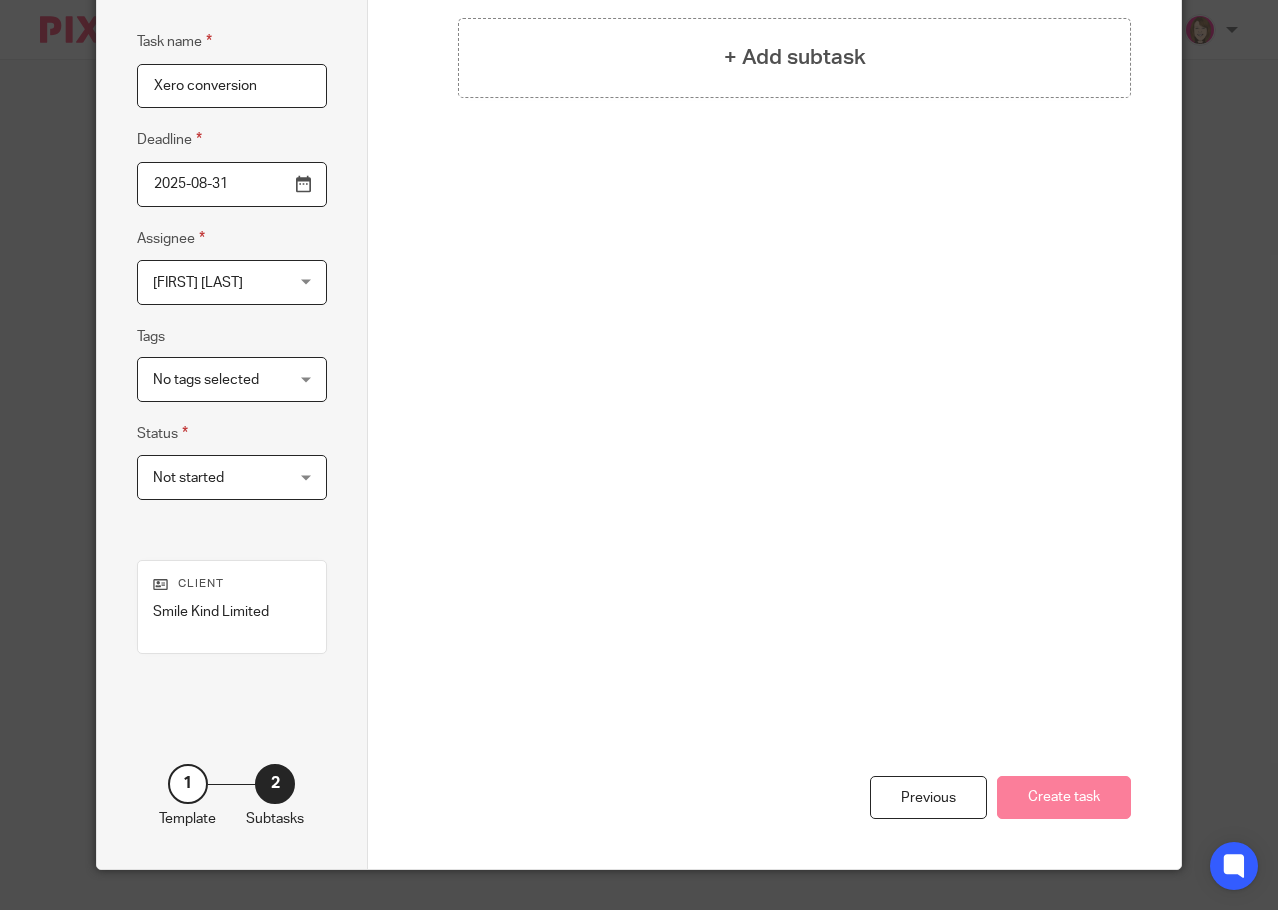 click on "[FIRST] [LAST]
[FIRST] [LAST]" at bounding box center (232, 282) 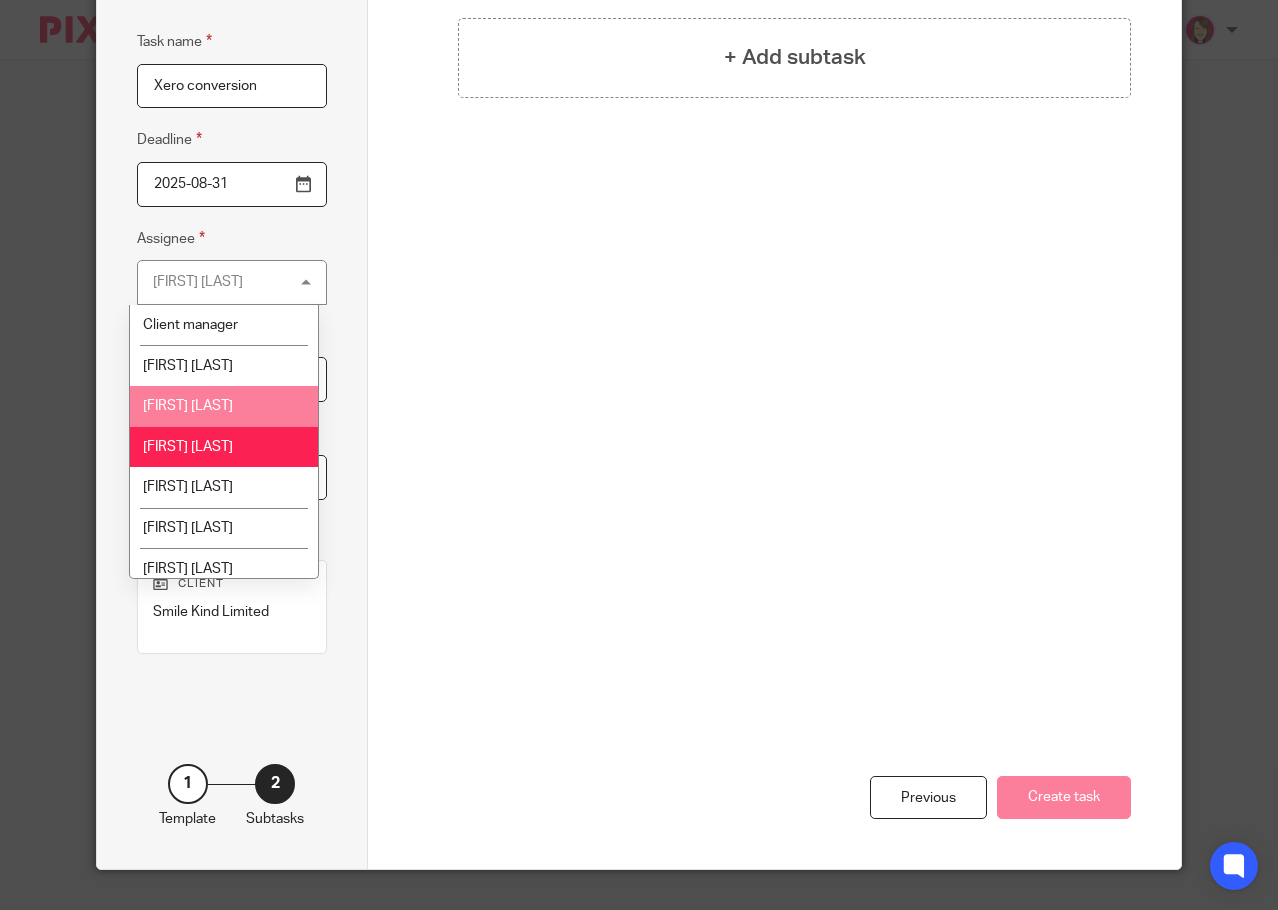 click on "[FIRST] [LAST]" at bounding box center [188, 406] 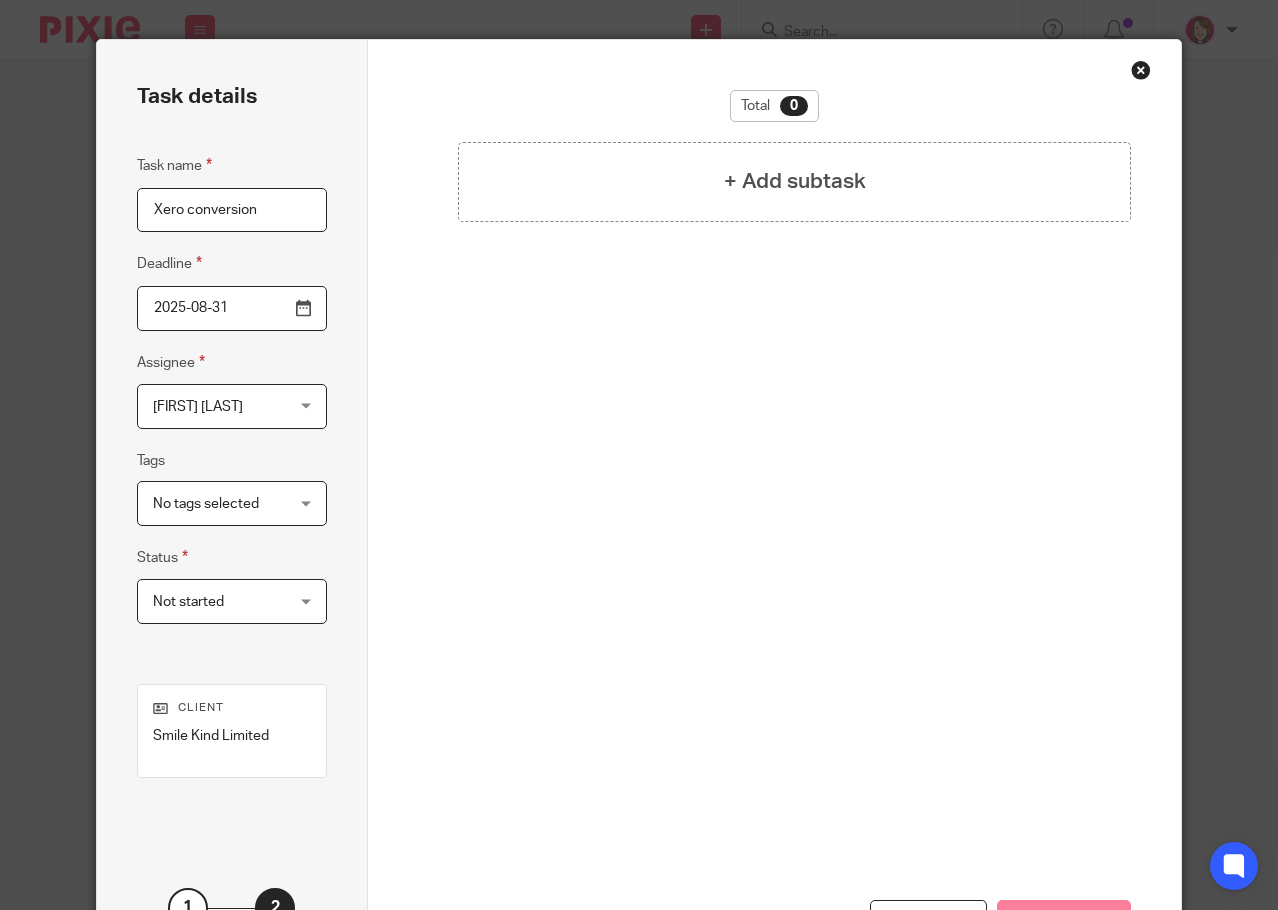 scroll, scrollTop: 0, scrollLeft: 0, axis: both 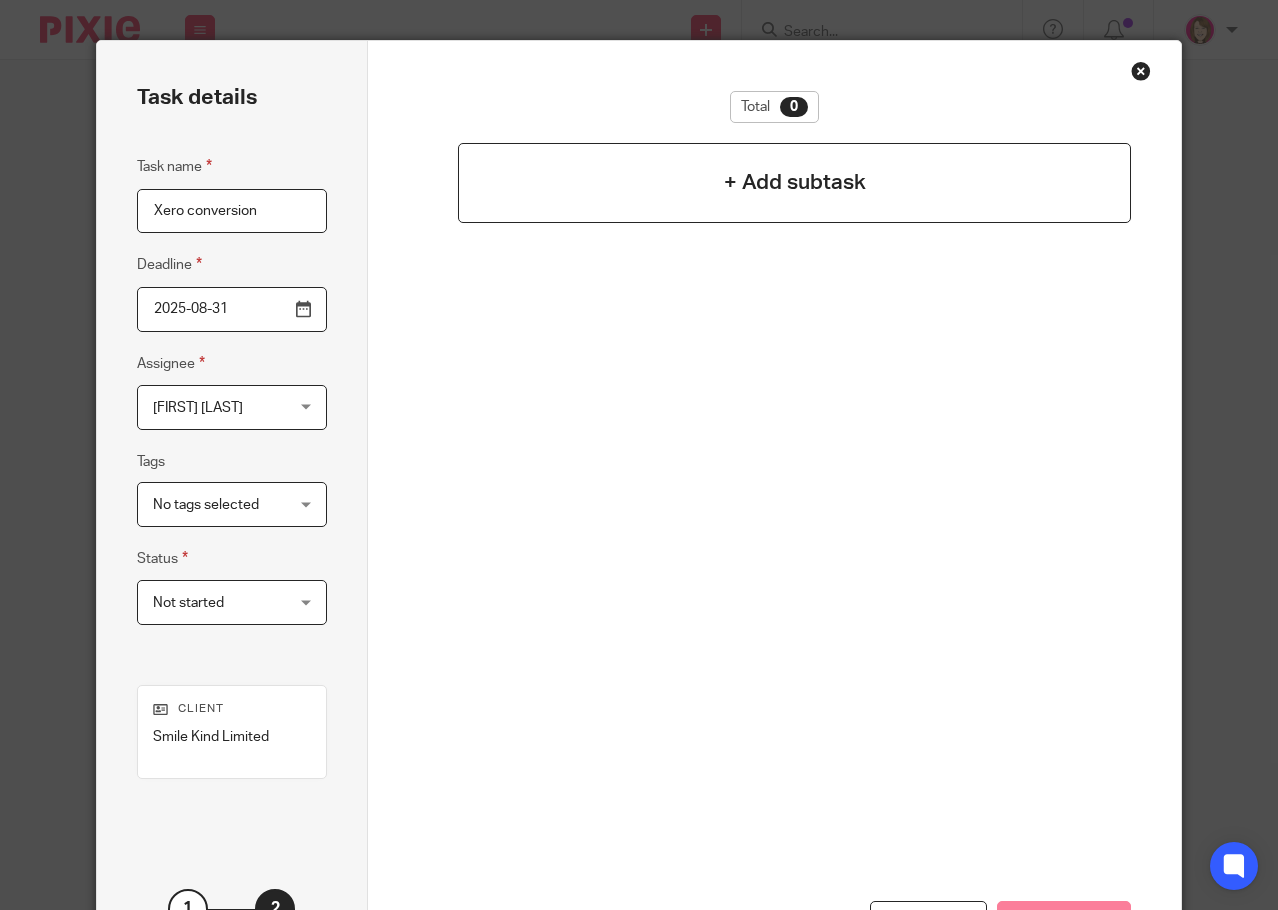 click on "+ Add subtask" at bounding box center [794, 183] 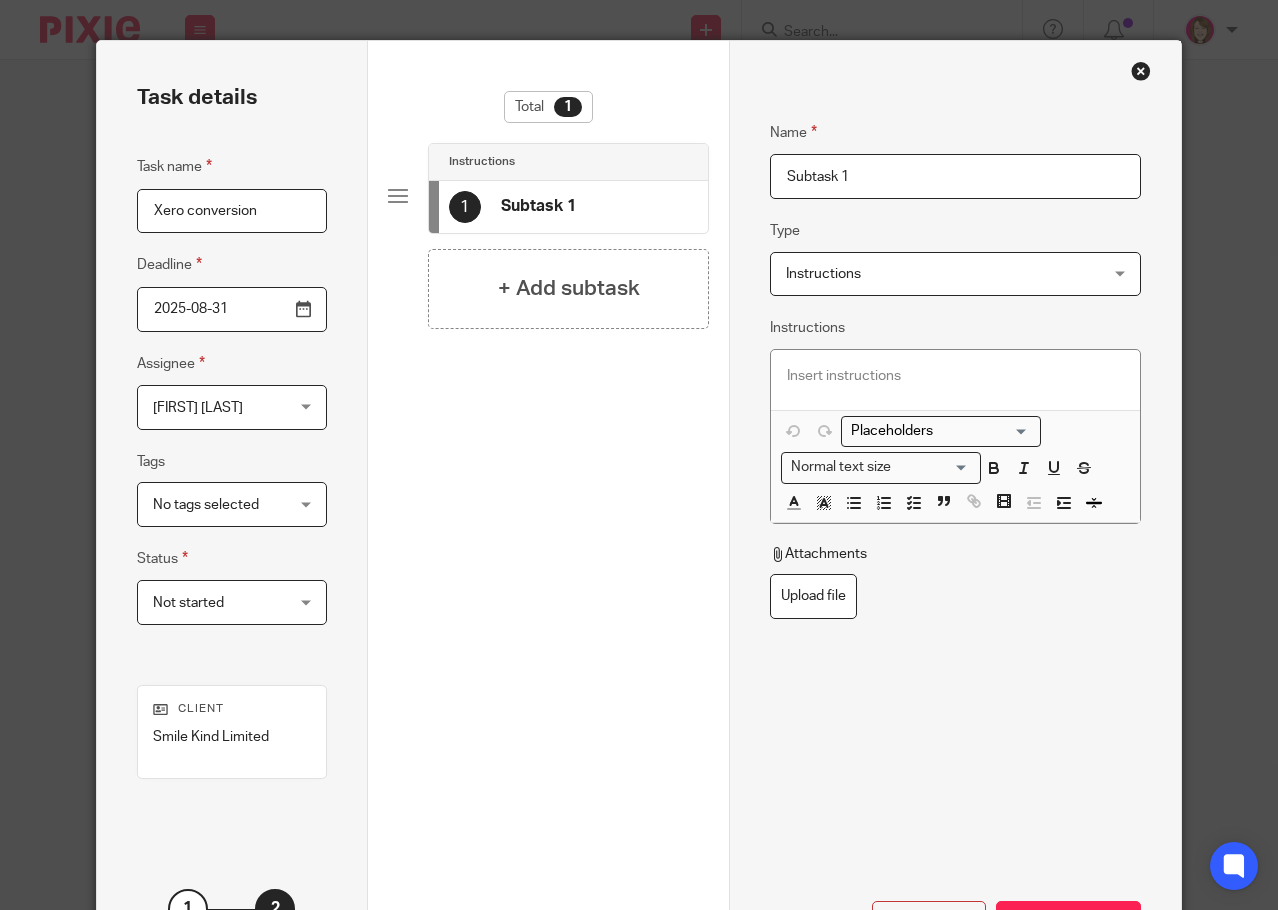 click on "Subtask 1" at bounding box center [955, 176] 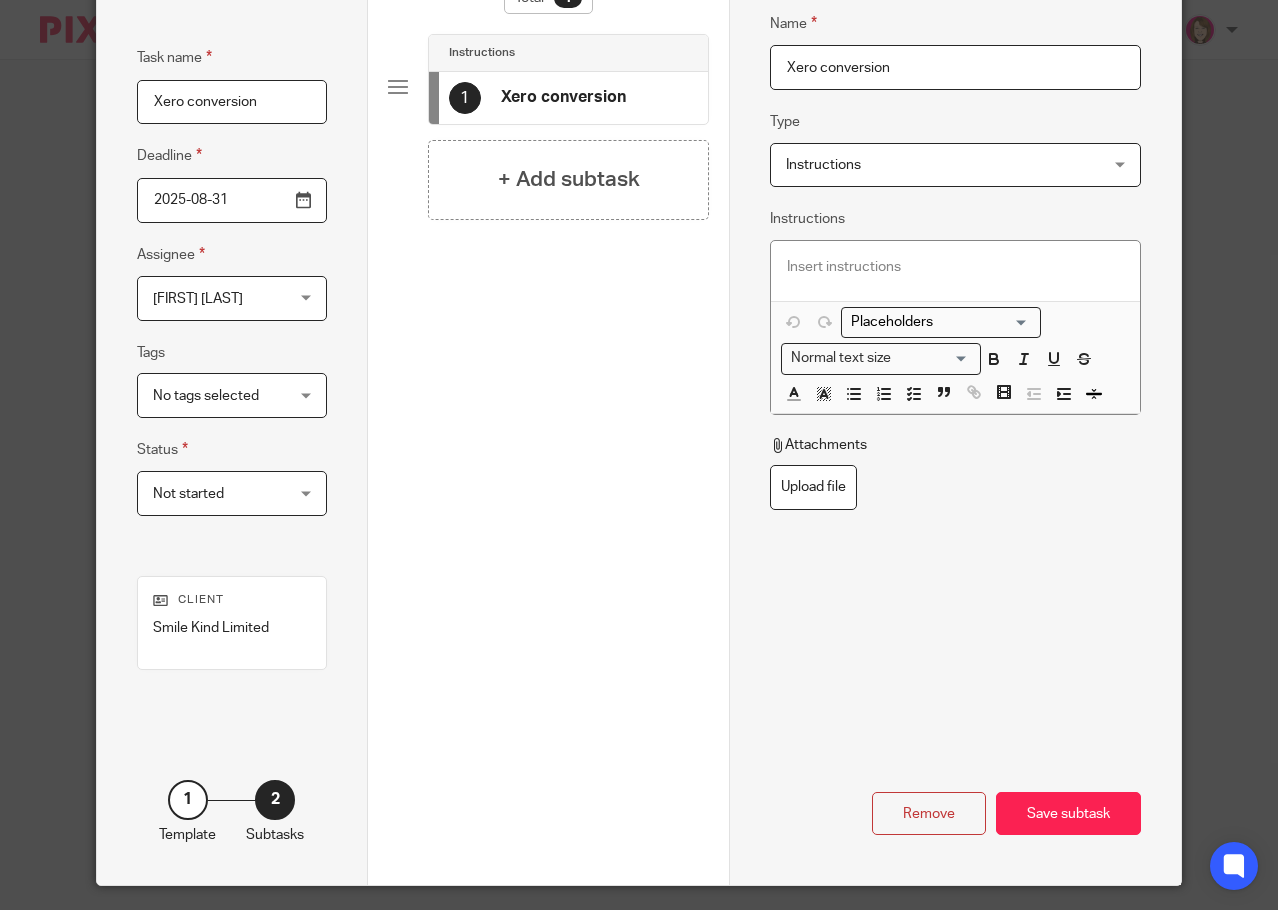 scroll, scrollTop: 125, scrollLeft: 0, axis: vertical 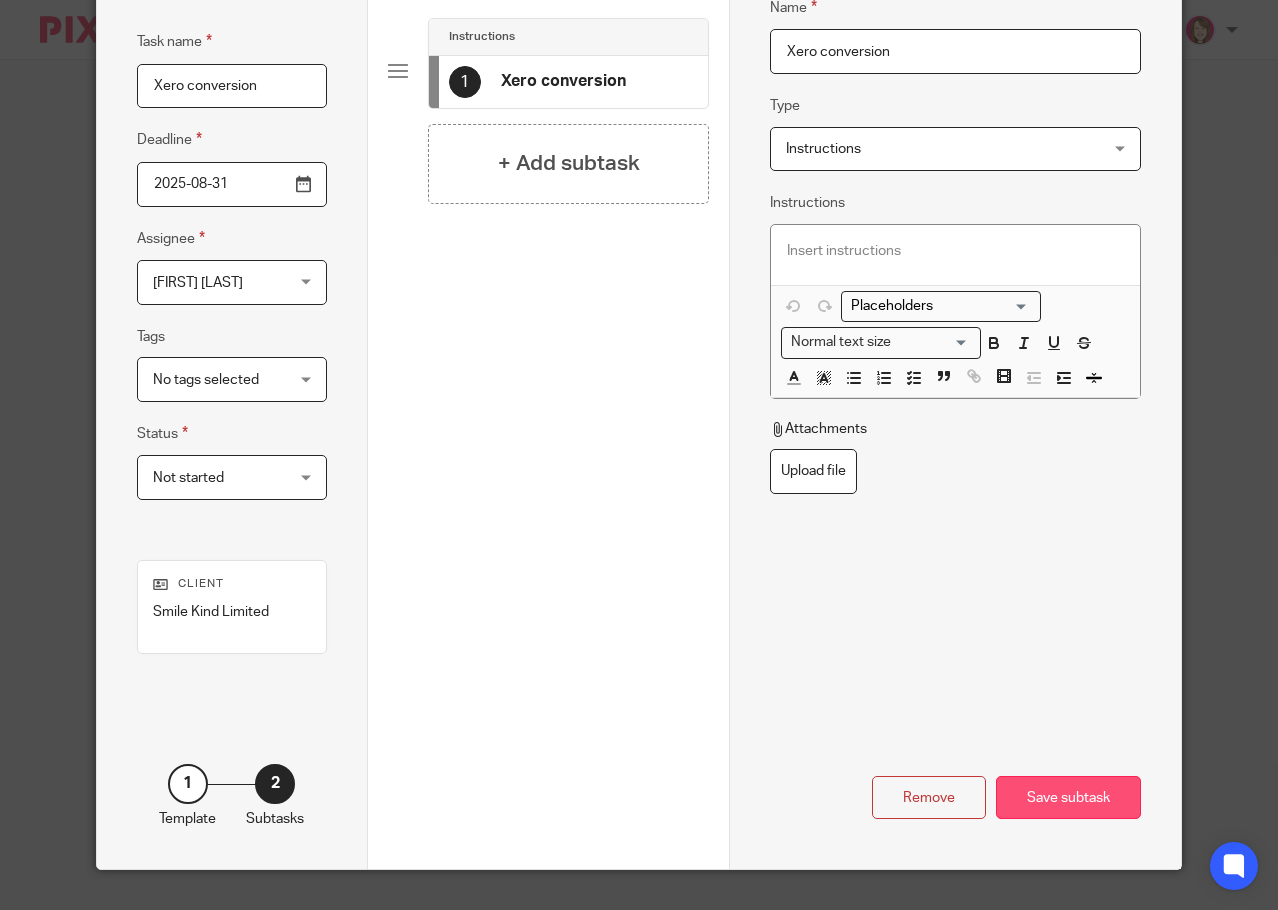 type on "Xero conversion" 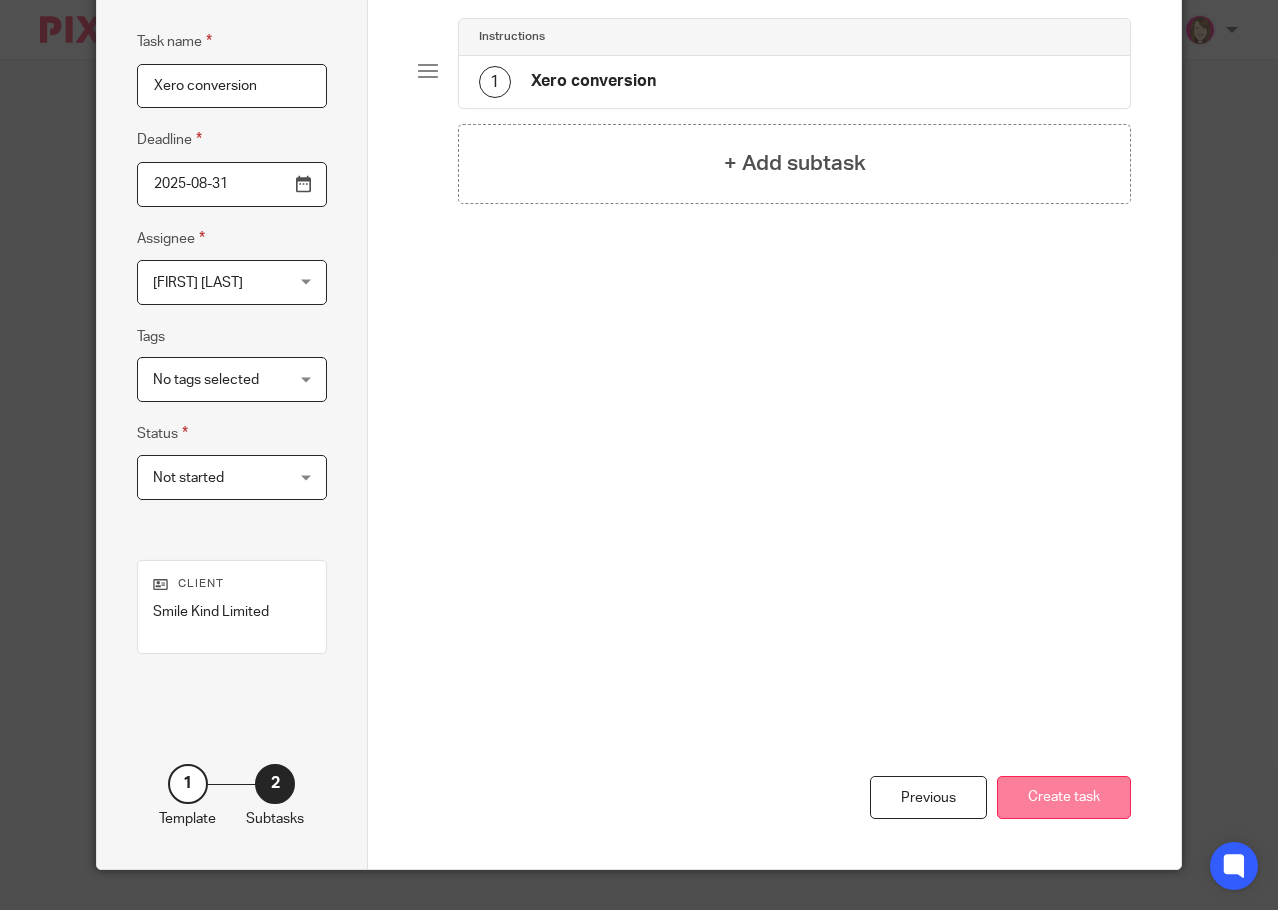 click on "Create task" at bounding box center (1064, 797) 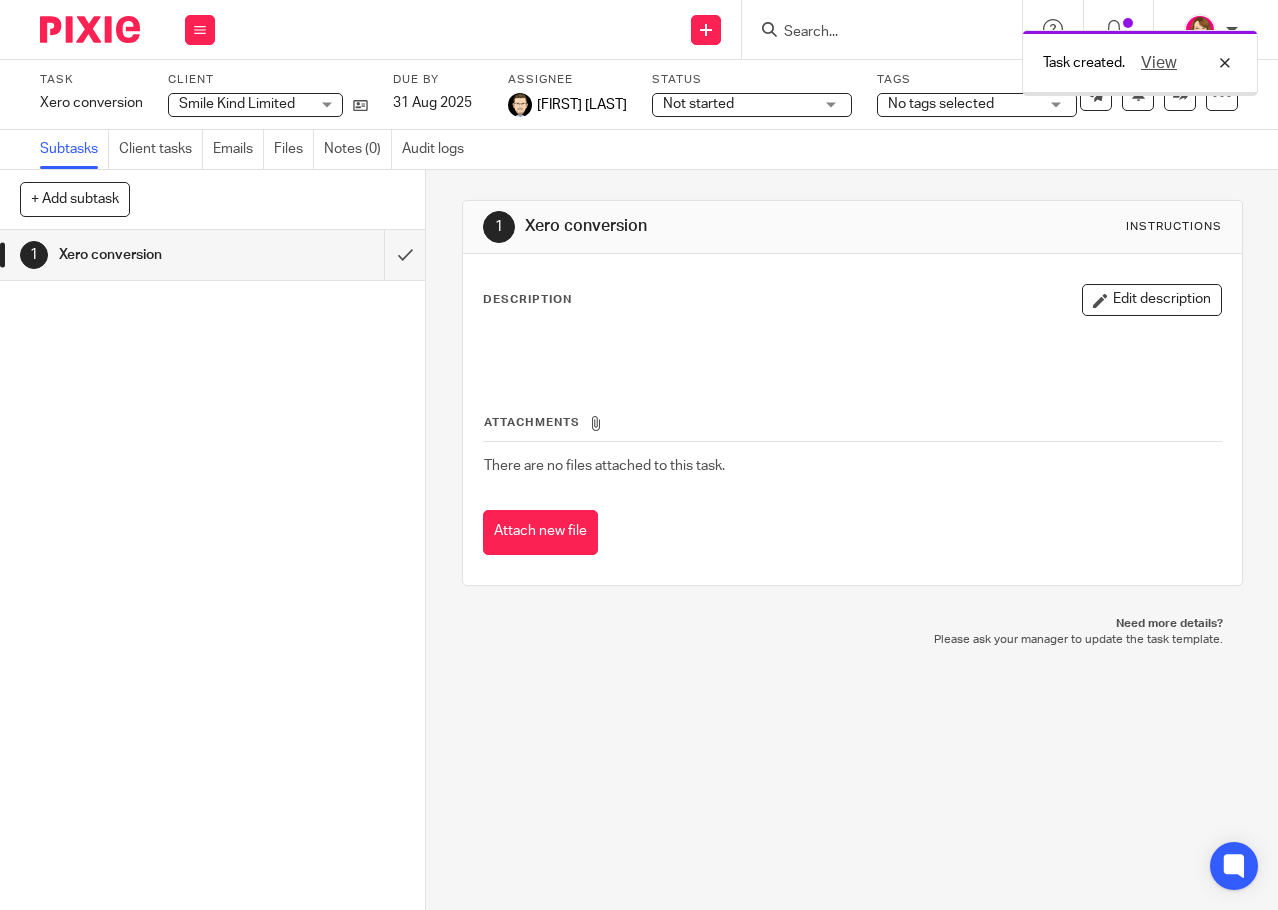 scroll, scrollTop: 0, scrollLeft: 0, axis: both 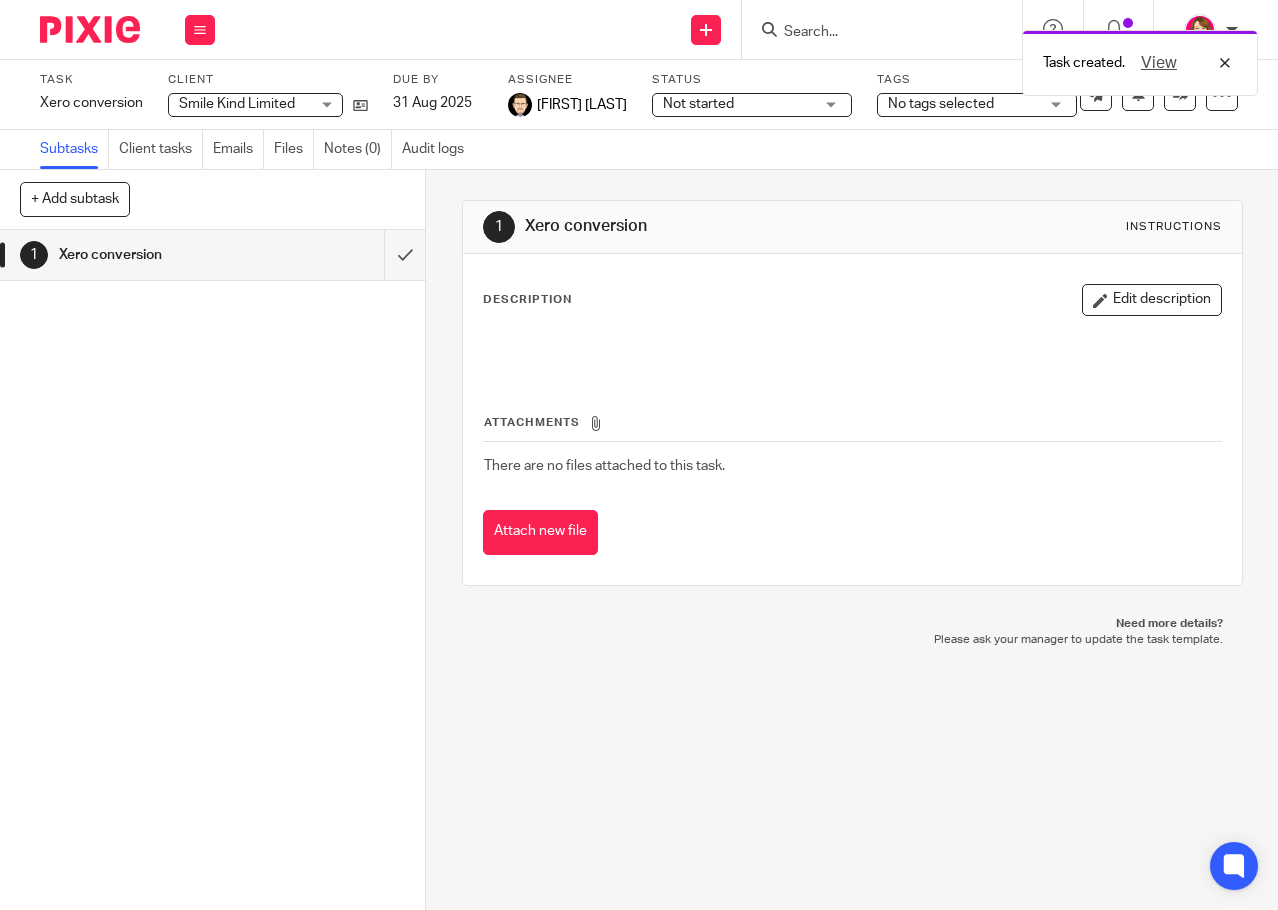click on "Not started
Not started" at bounding box center (752, 105) 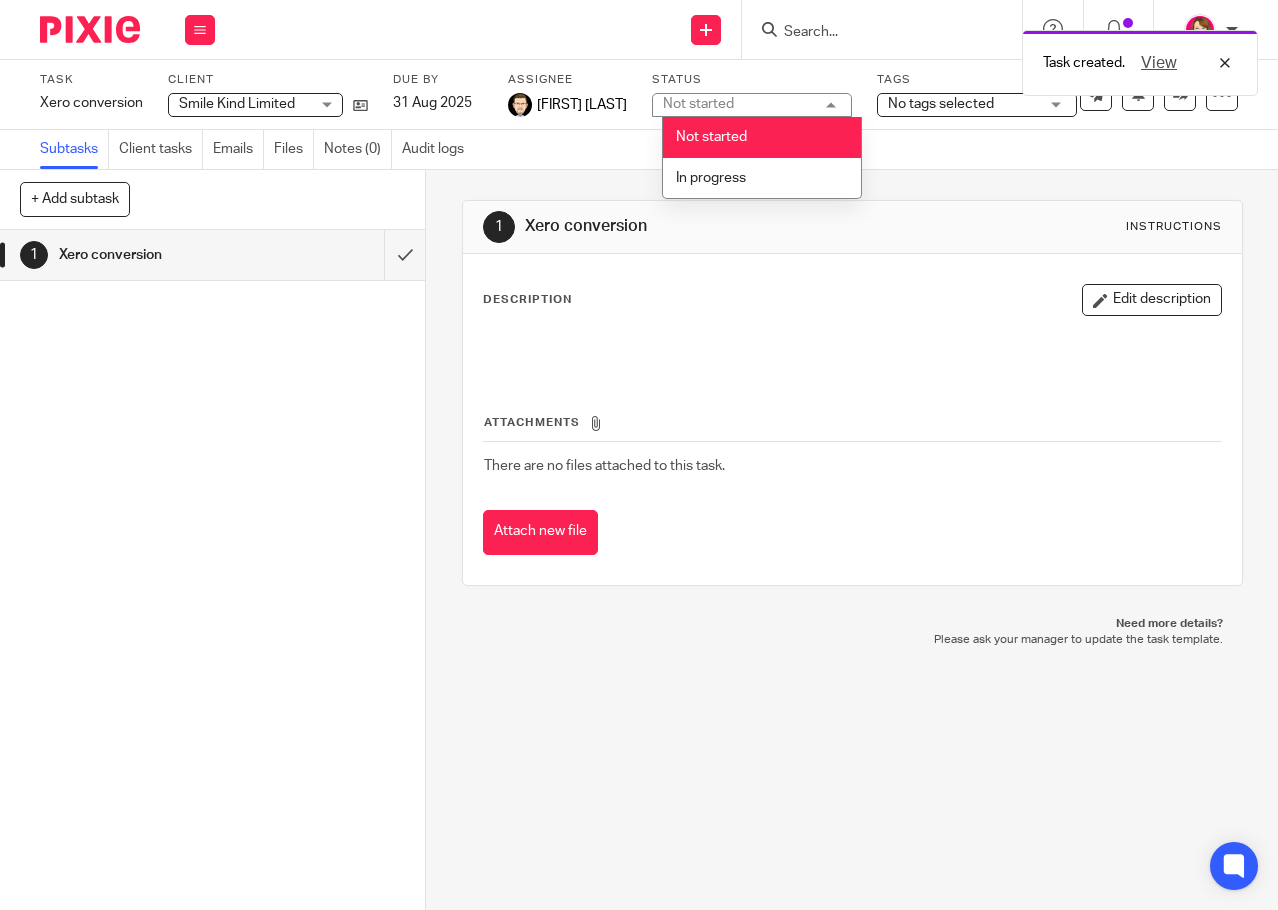 click on "Not started
Not started" at bounding box center (752, 105) 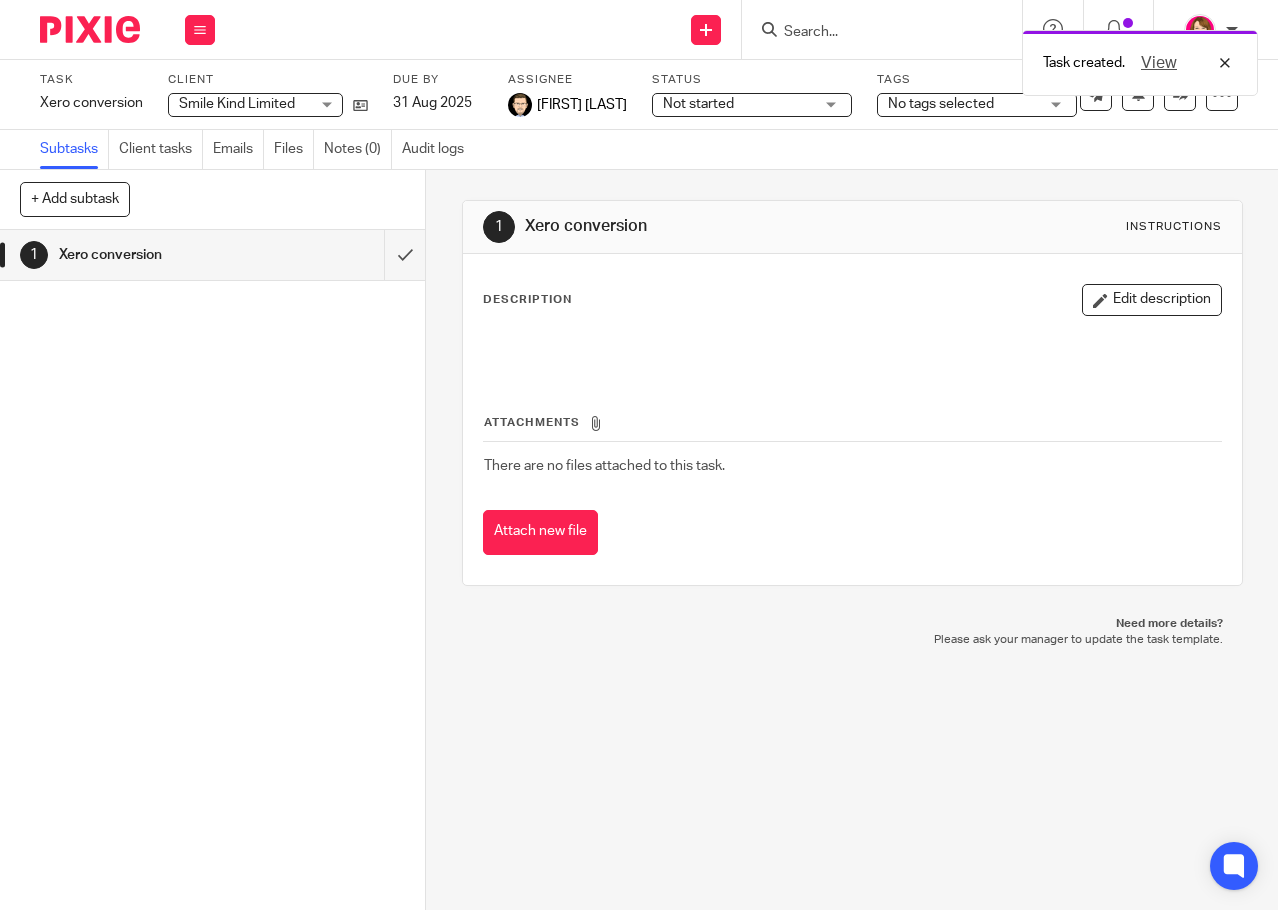 click on "No tags selected" at bounding box center (963, 104) 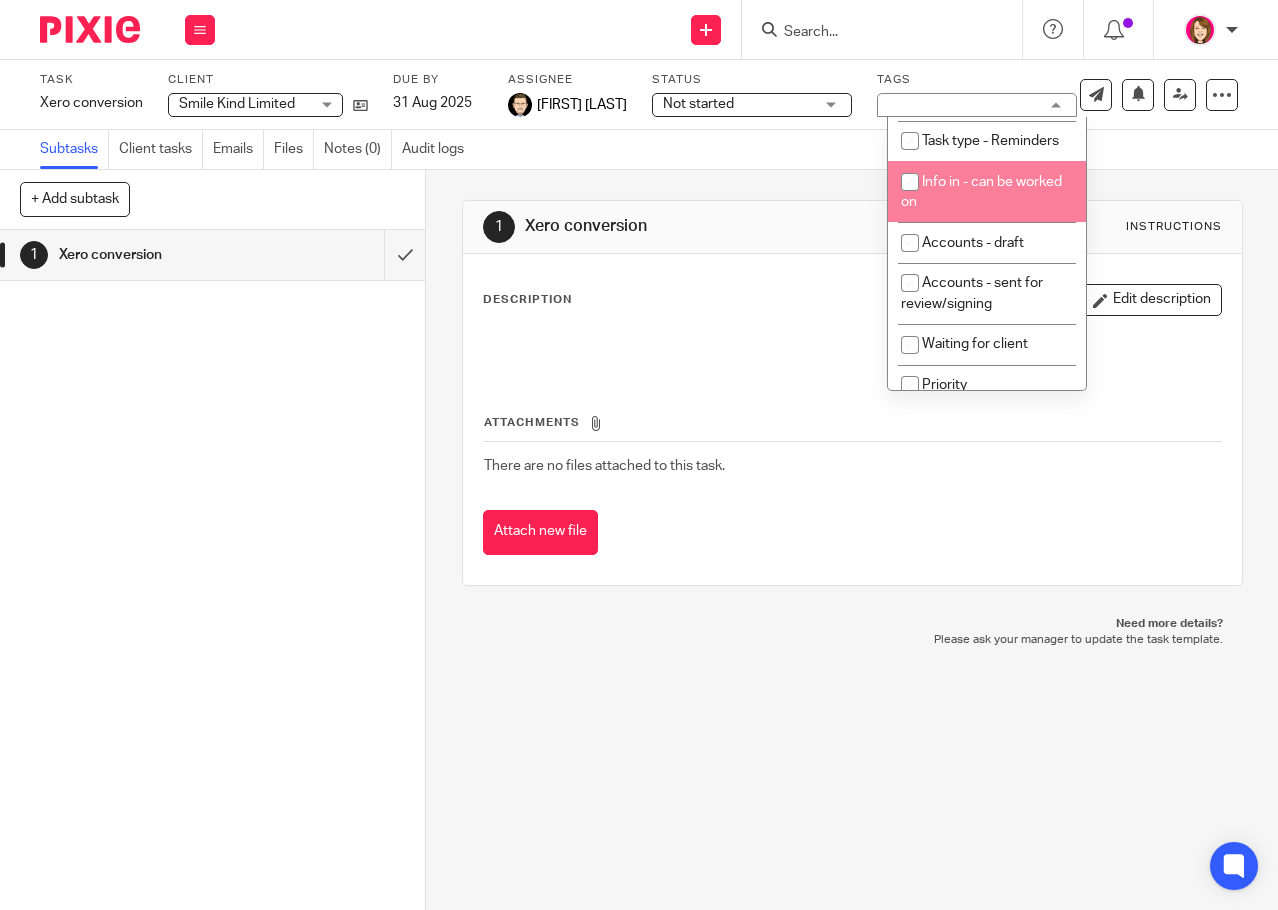 scroll, scrollTop: 200, scrollLeft: 0, axis: vertical 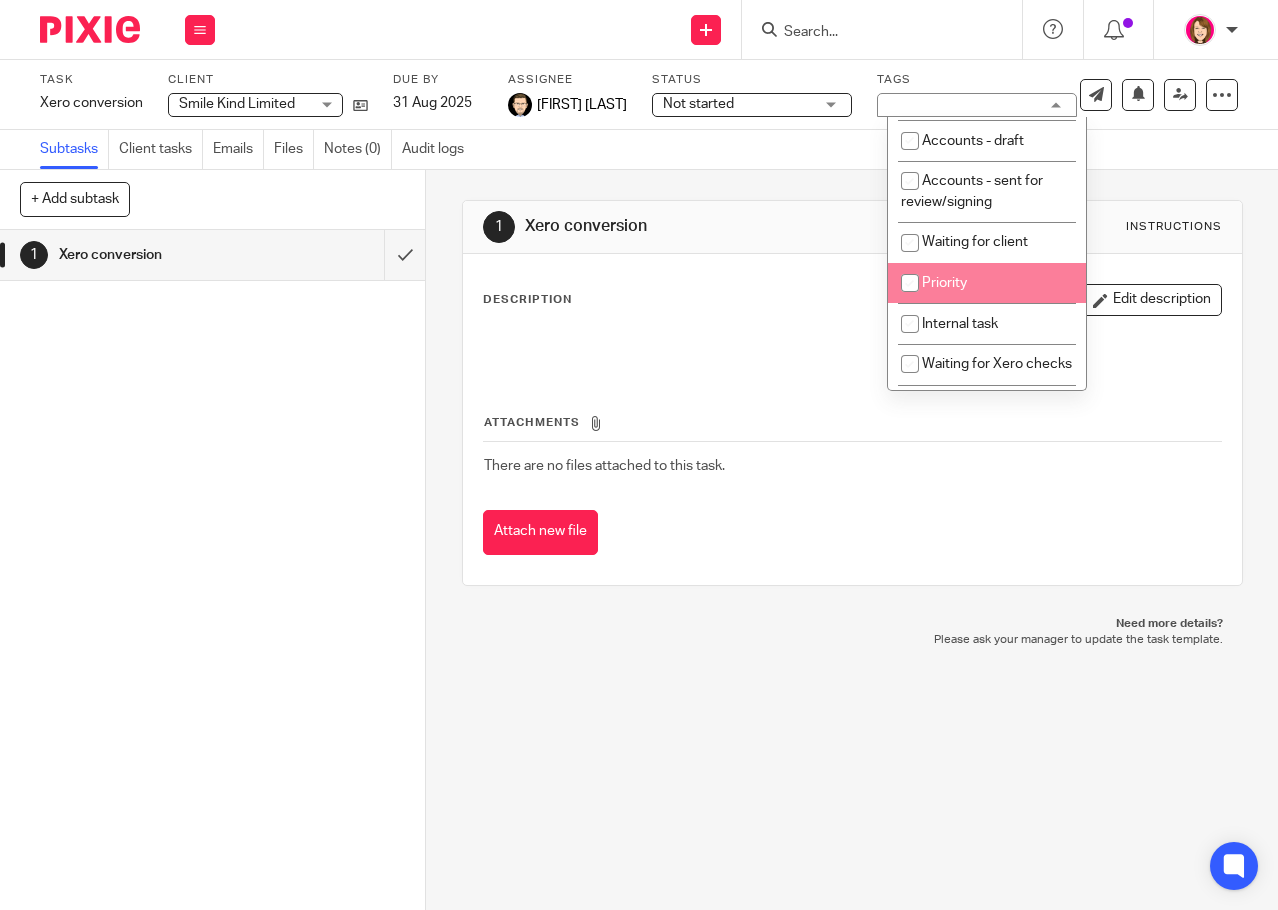 click at bounding box center (910, 283) 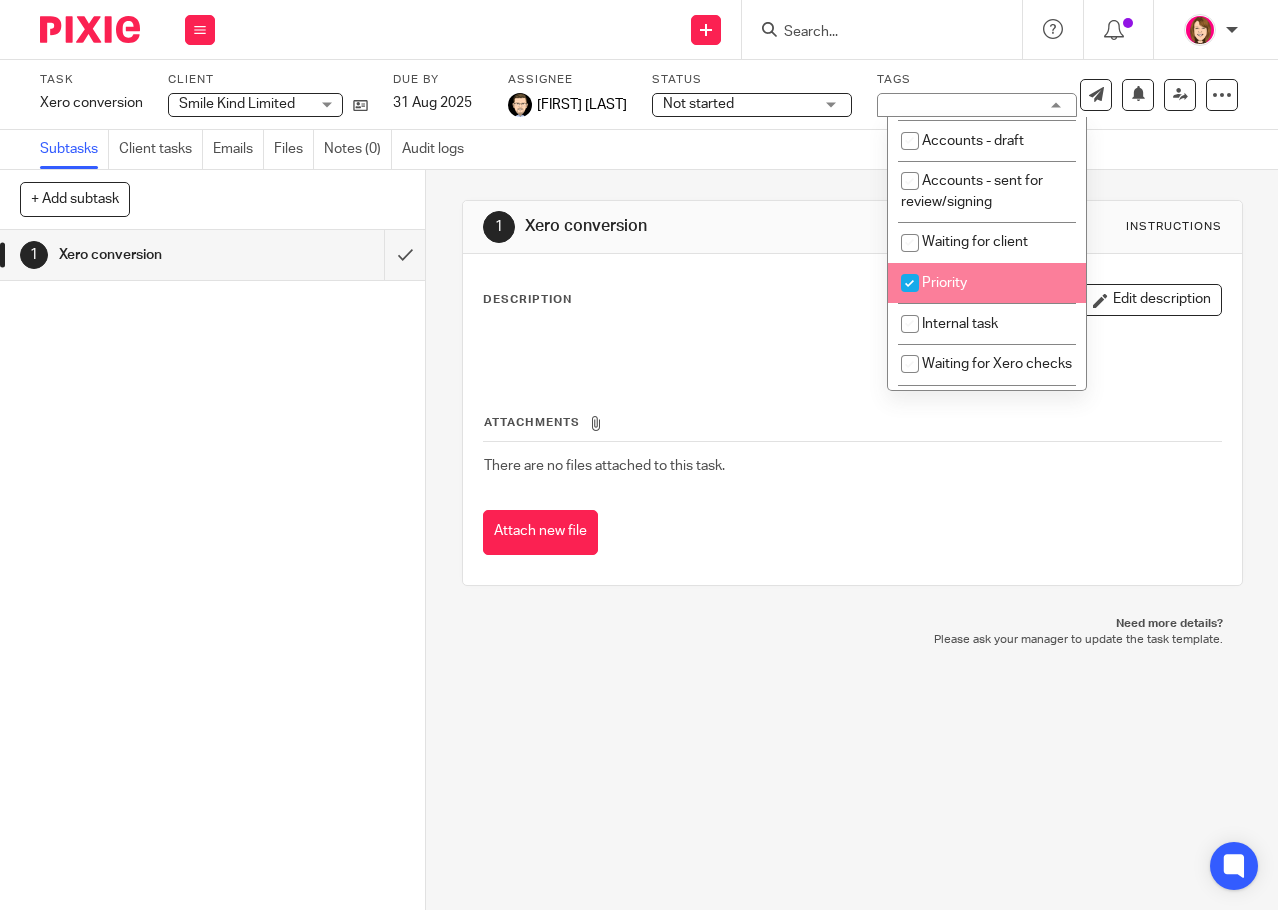 checkbox on "true" 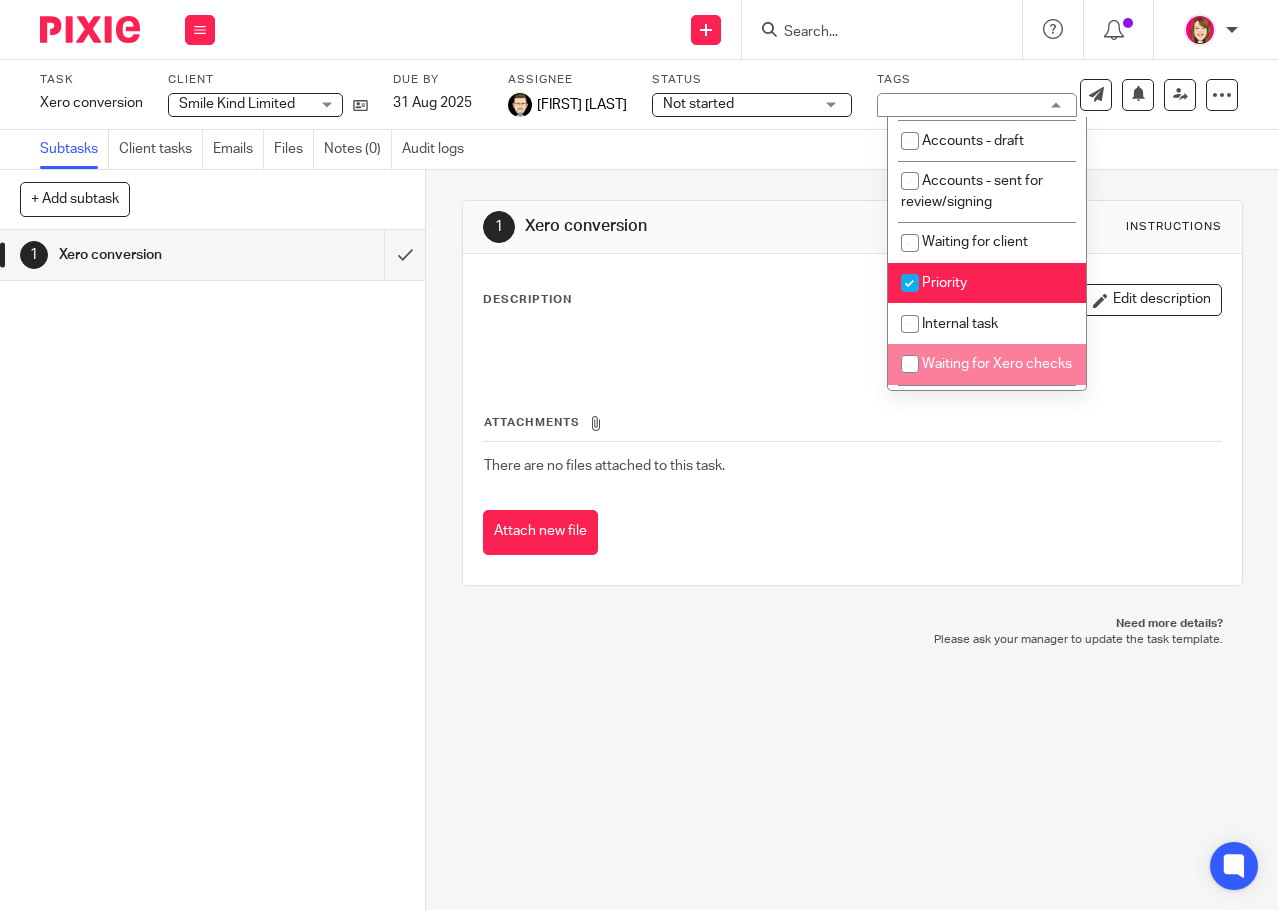 click on "1
Xero conversion
Instructions
Description
Edit description
Attachments     There are no files attached to this task.   Attach new file
Need more details?
Please ask your manager to update the task template." at bounding box center [852, 540] 